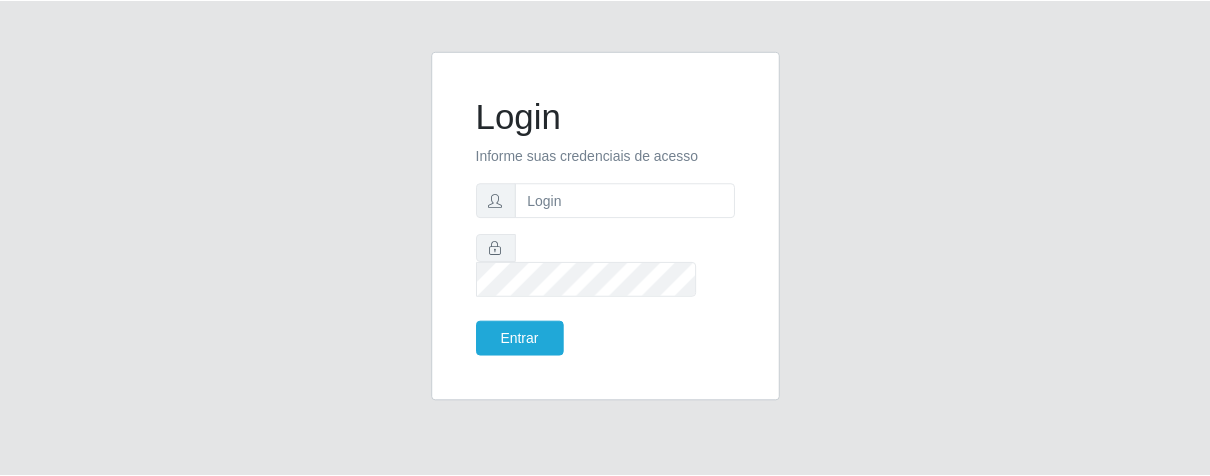 scroll, scrollTop: 0, scrollLeft: 0, axis: both 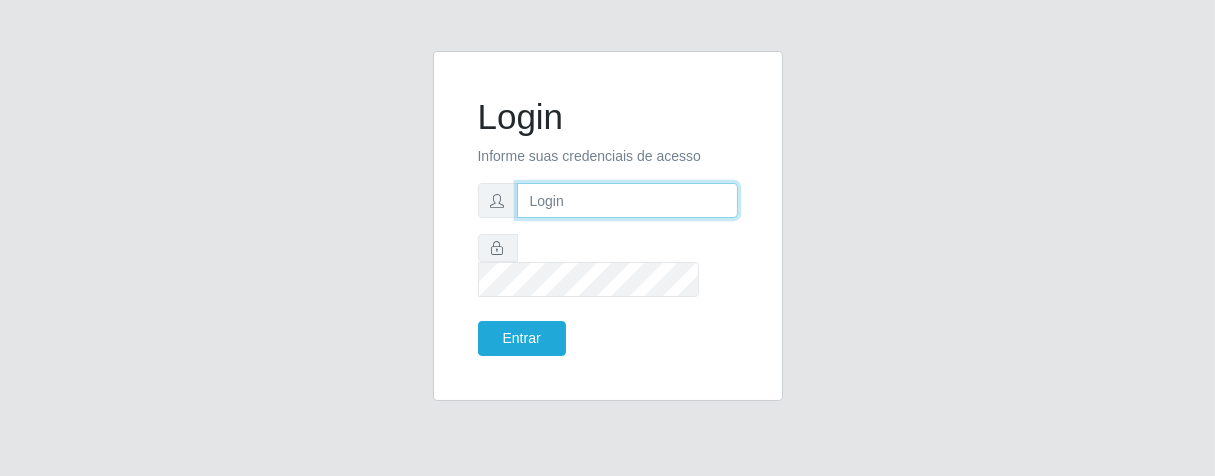 click at bounding box center (627, 200) 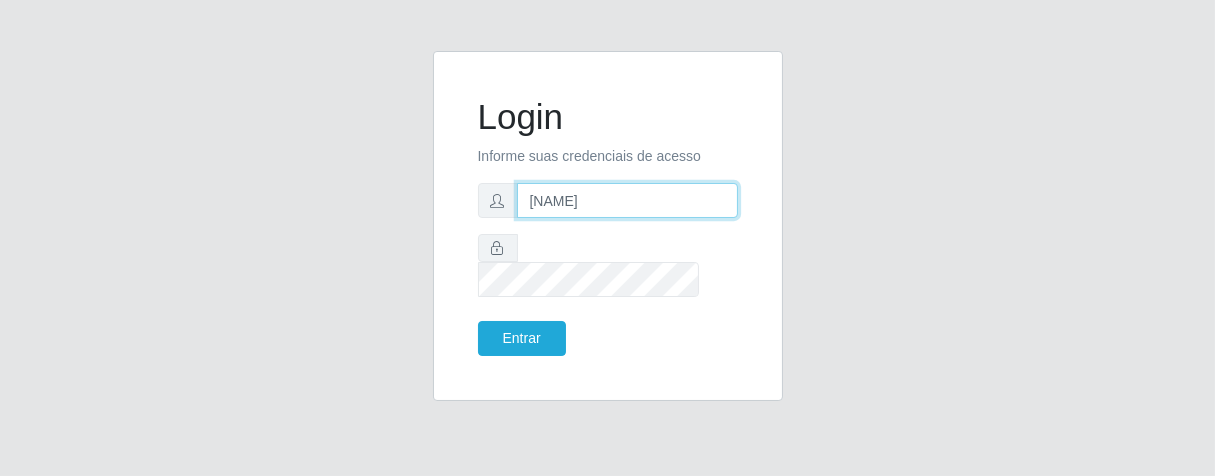 type on "l" 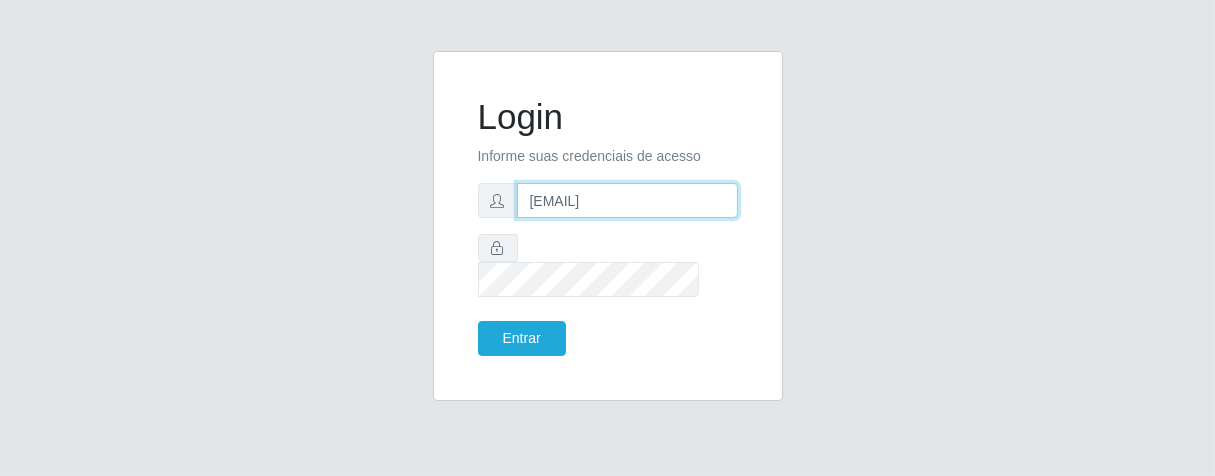type on "[EMAIL]" 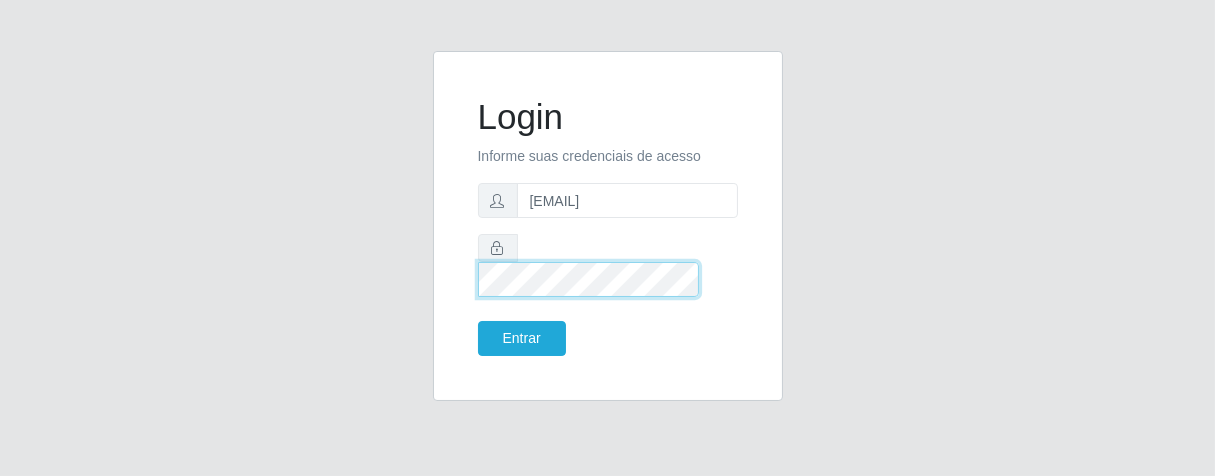 click on "Entrar" at bounding box center (522, 338) 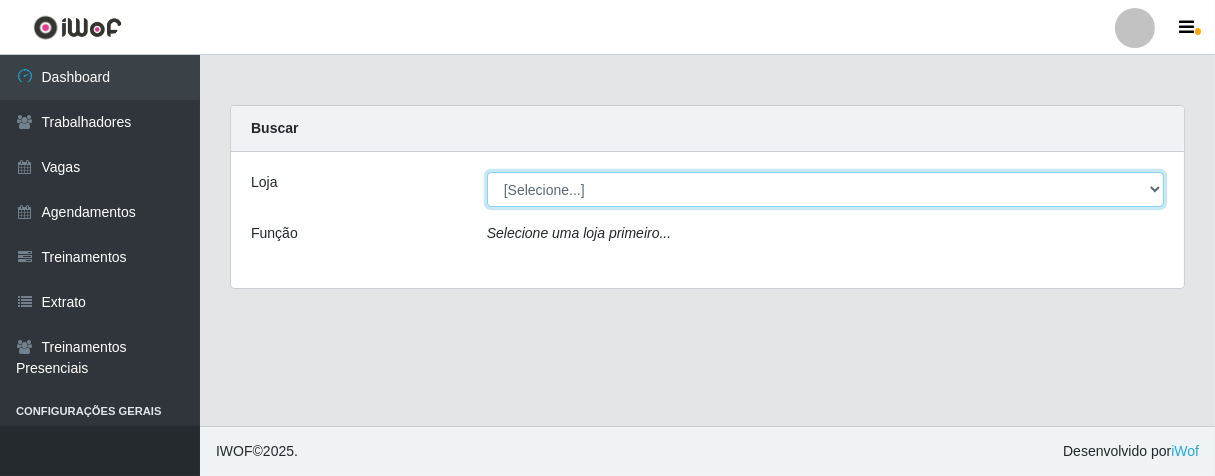 click on "[Selecione...] Superbox Brasil - [LOCATION]" at bounding box center (825, 189) 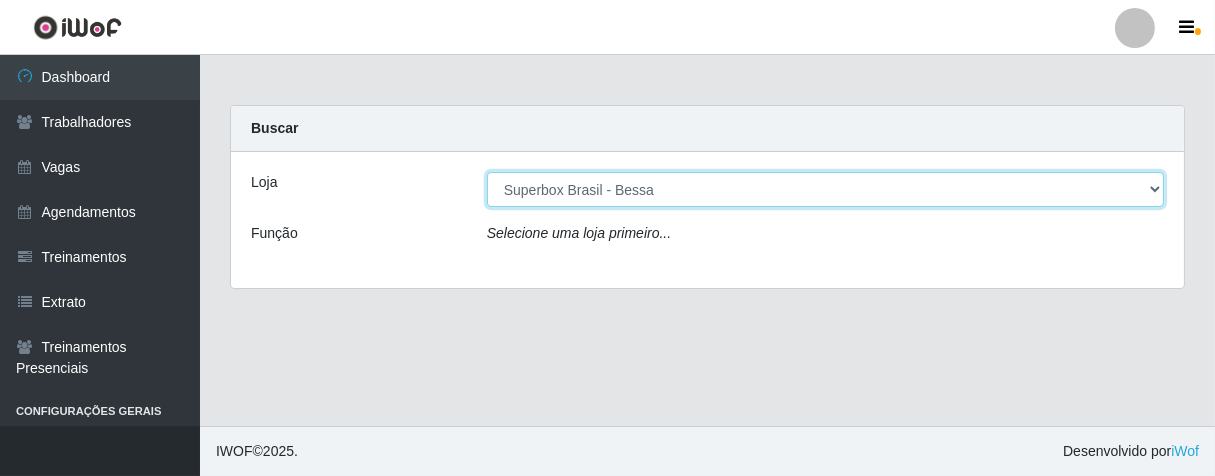 click on "[Selecione...] Superbox Brasil - [LOCATION]" at bounding box center [825, 189] 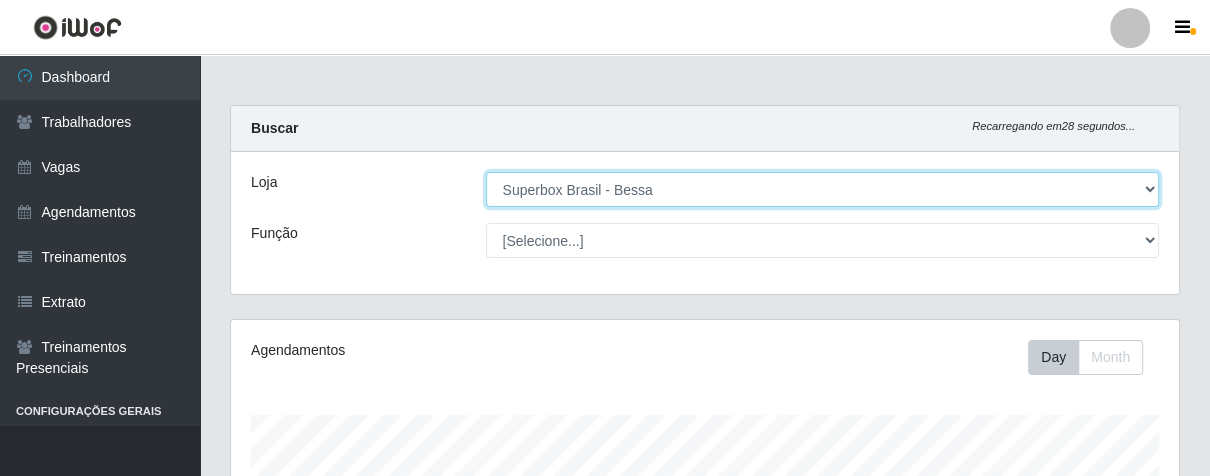 scroll, scrollTop: 999584, scrollLeft: 999051, axis: both 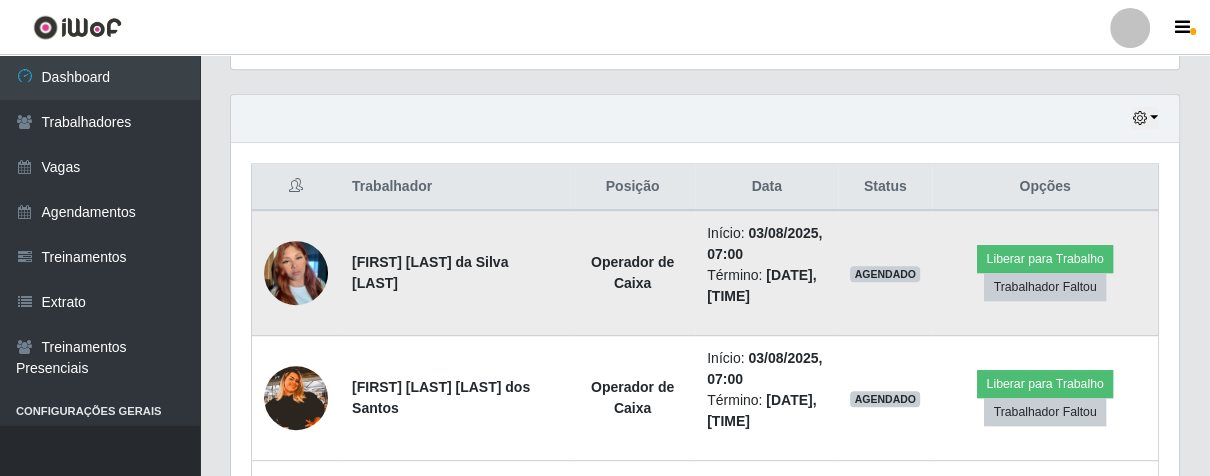 click at bounding box center [296, 272] 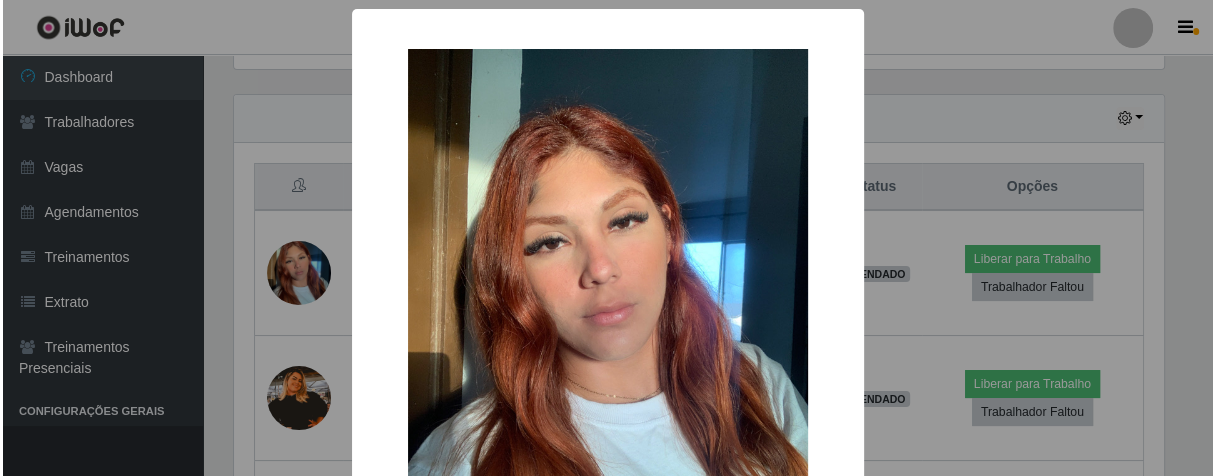 scroll, scrollTop: 999584, scrollLeft: 999064, axis: both 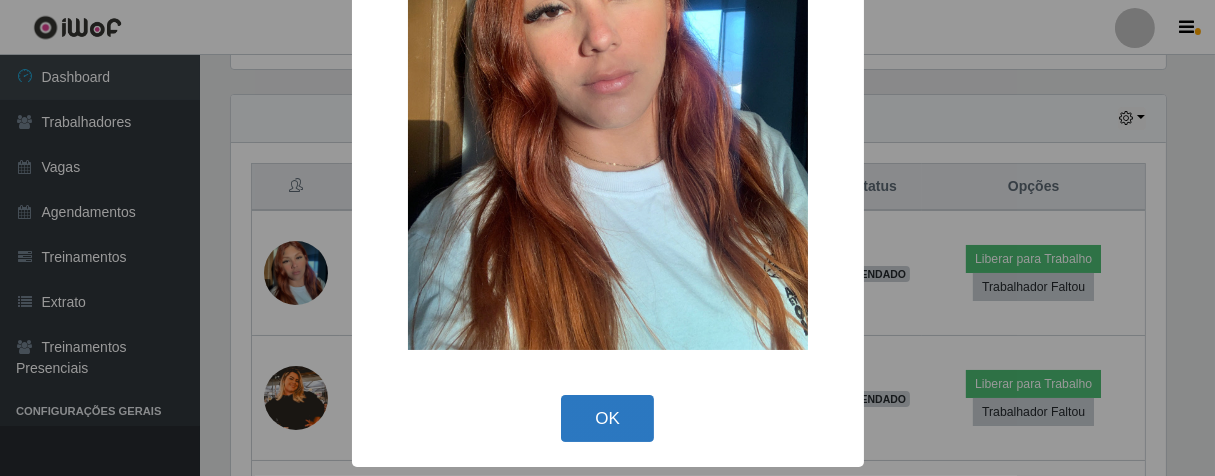 click on "OK" at bounding box center (607, 418) 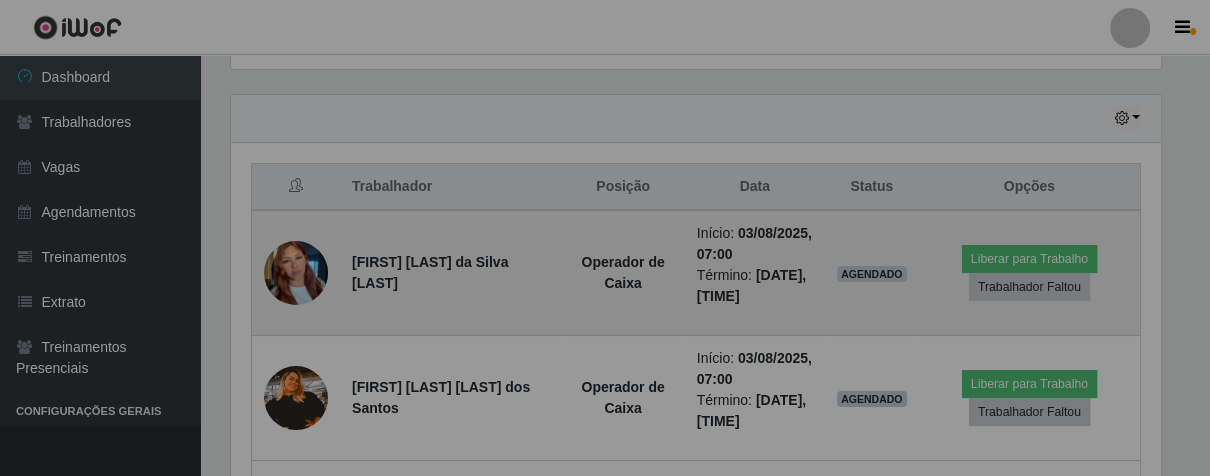 scroll, scrollTop: 999584, scrollLeft: 999051, axis: both 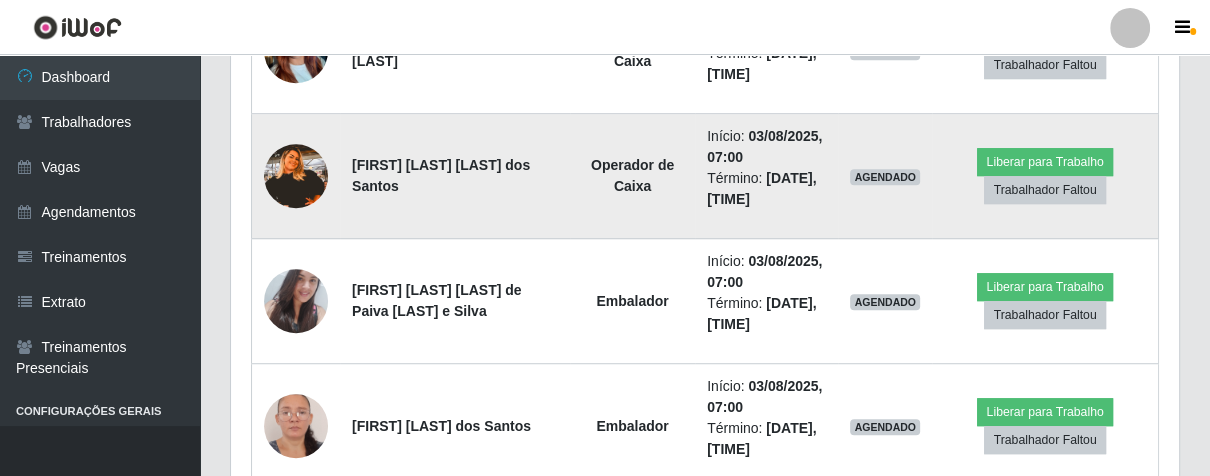 click at bounding box center [296, 176] 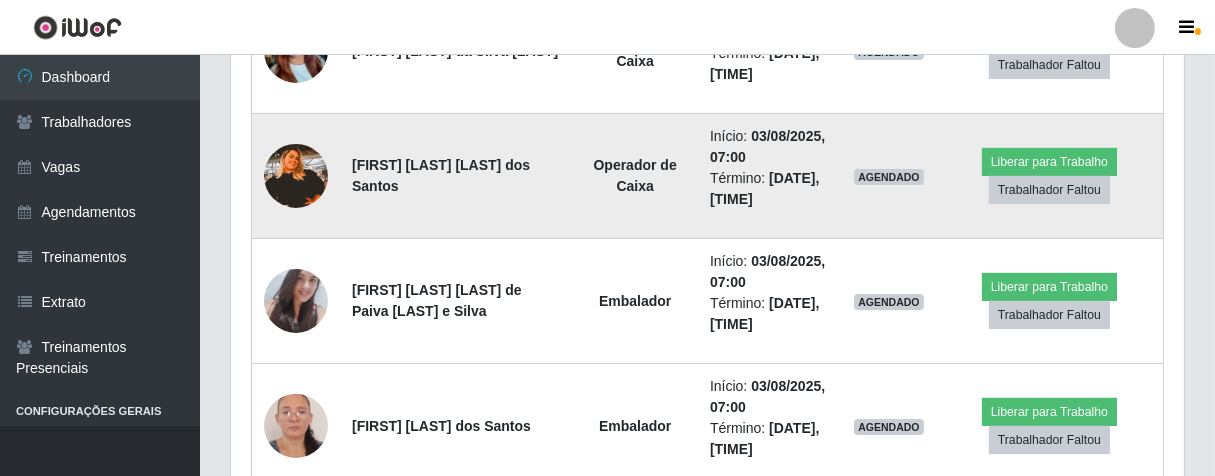 scroll, scrollTop: 999584, scrollLeft: 999064, axis: both 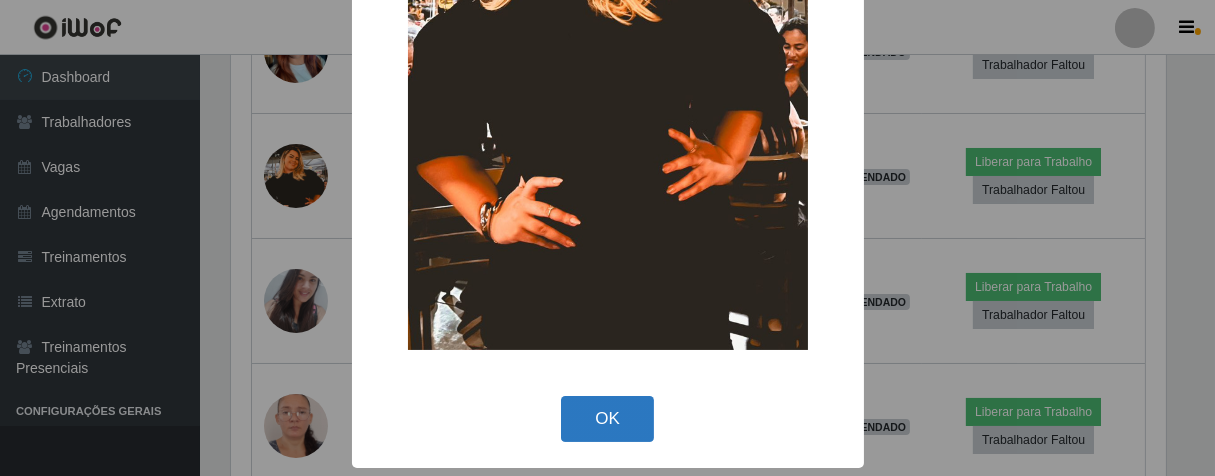 click on "OK" at bounding box center [607, 419] 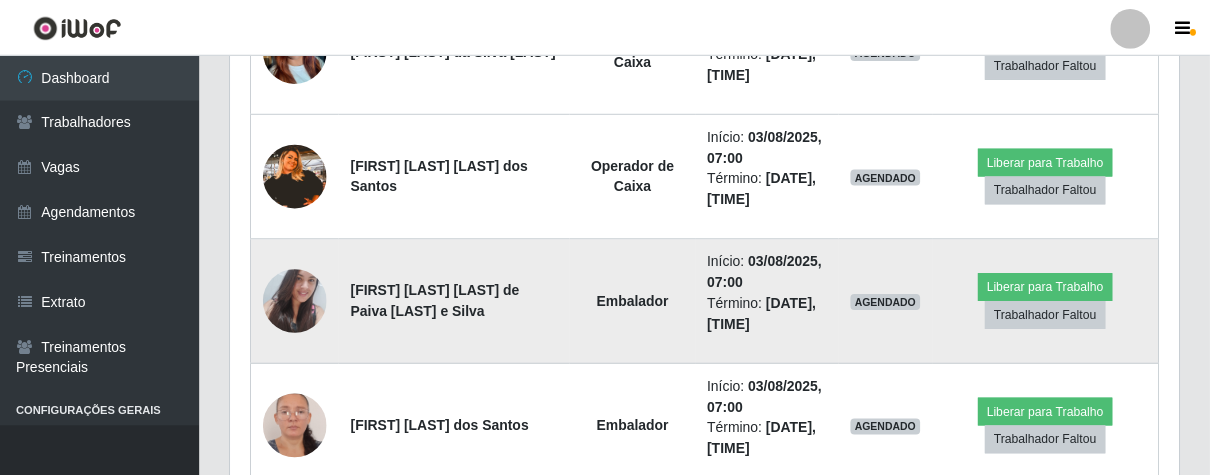 scroll, scrollTop: 999584, scrollLeft: 999051, axis: both 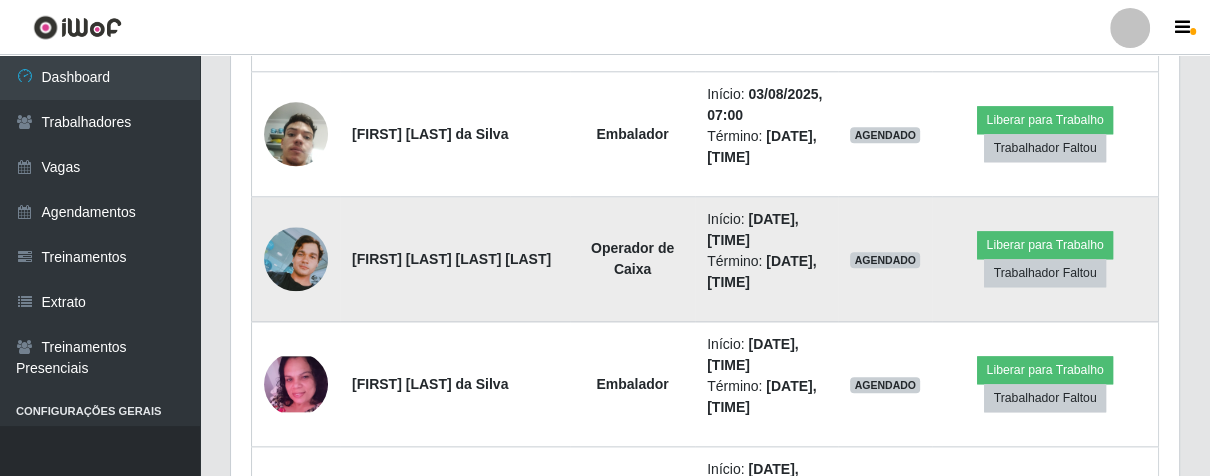 click at bounding box center [296, 259] 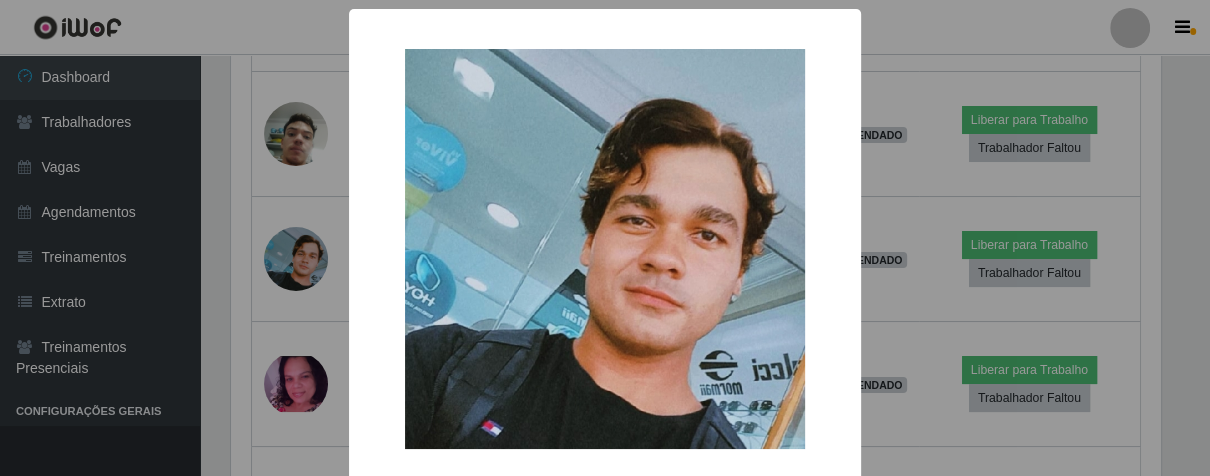 scroll, scrollTop: 999584, scrollLeft: 999064, axis: both 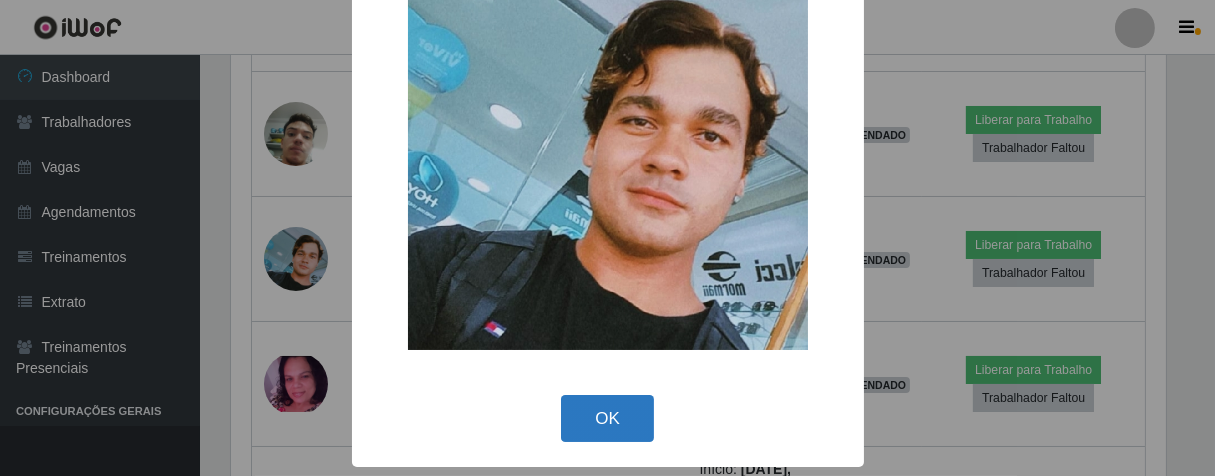 click on "OK" at bounding box center [607, 418] 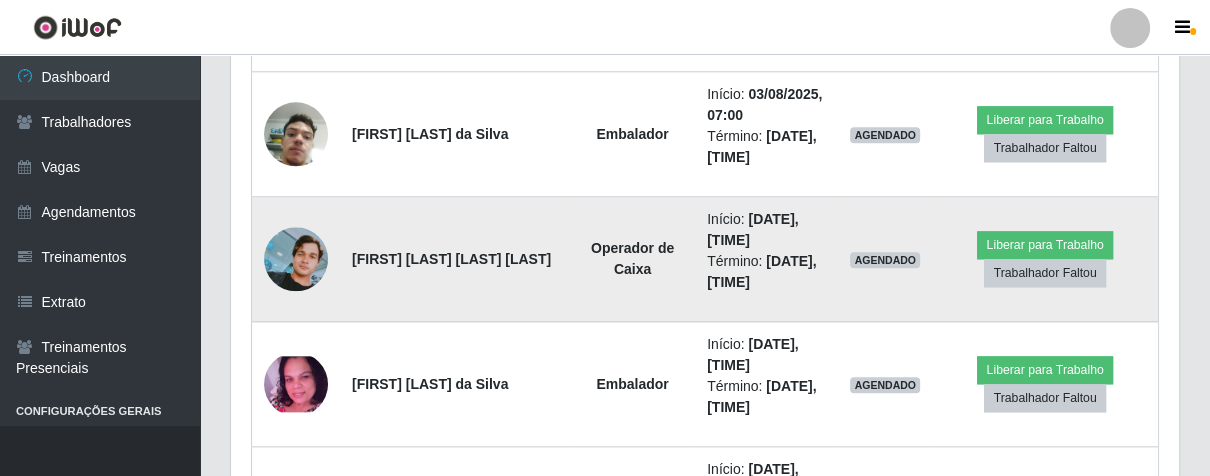 scroll, scrollTop: 999584, scrollLeft: 999051, axis: both 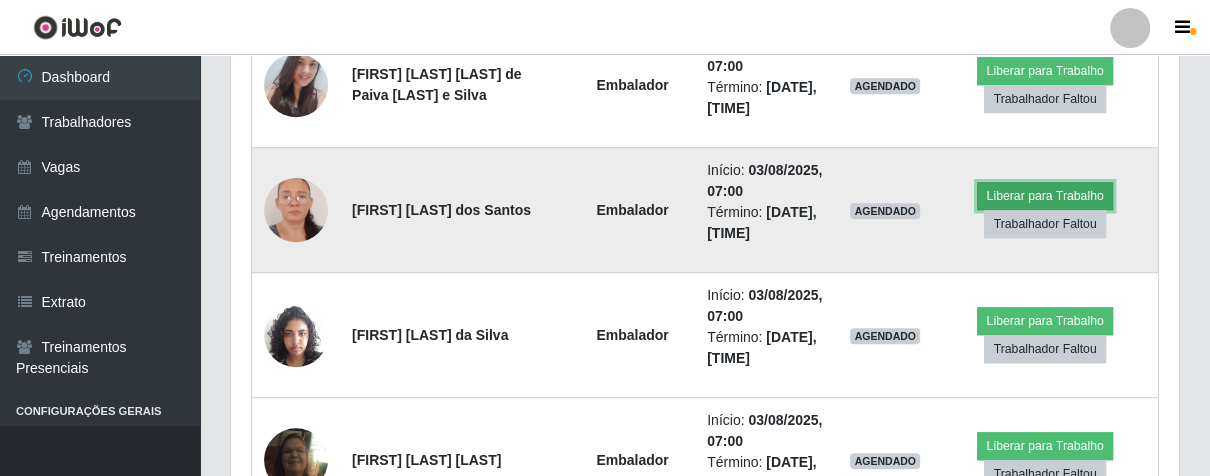 click on "Liberar para Trabalho" at bounding box center [1044, 196] 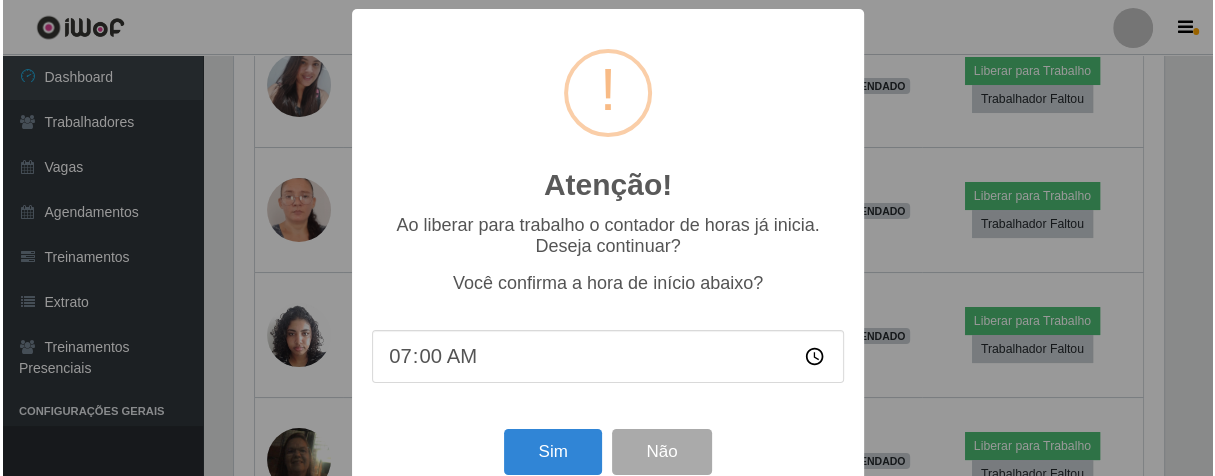 scroll, scrollTop: 999584, scrollLeft: 999064, axis: both 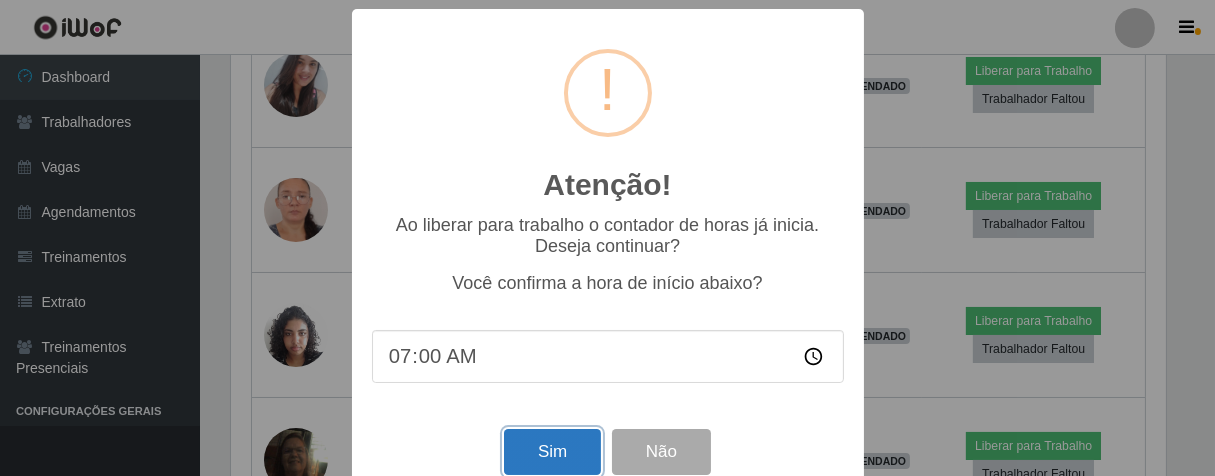 click on "Sim" at bounding box center [552, 452] 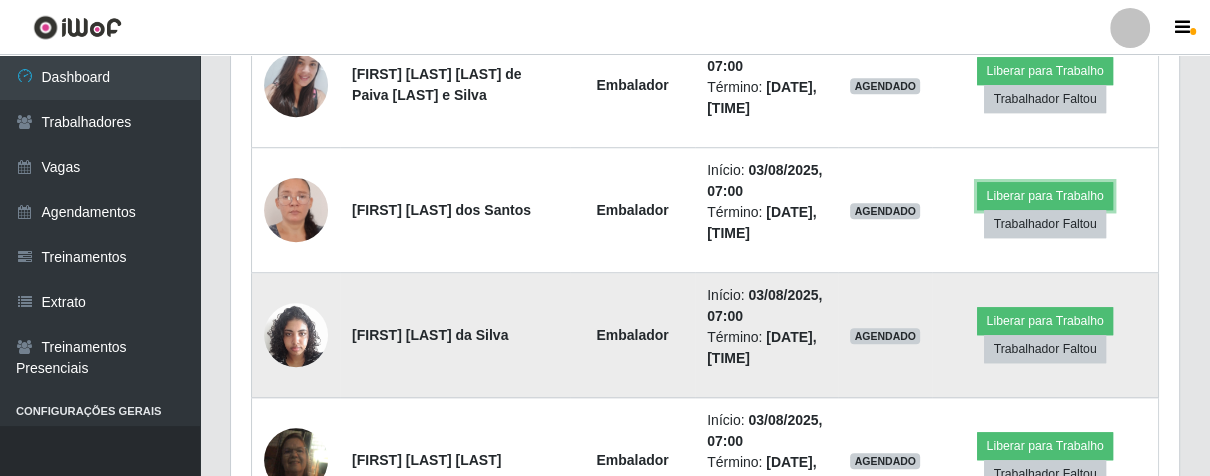 scroll, scrollTop: 999584, scrollLeft: 999051, axis: both 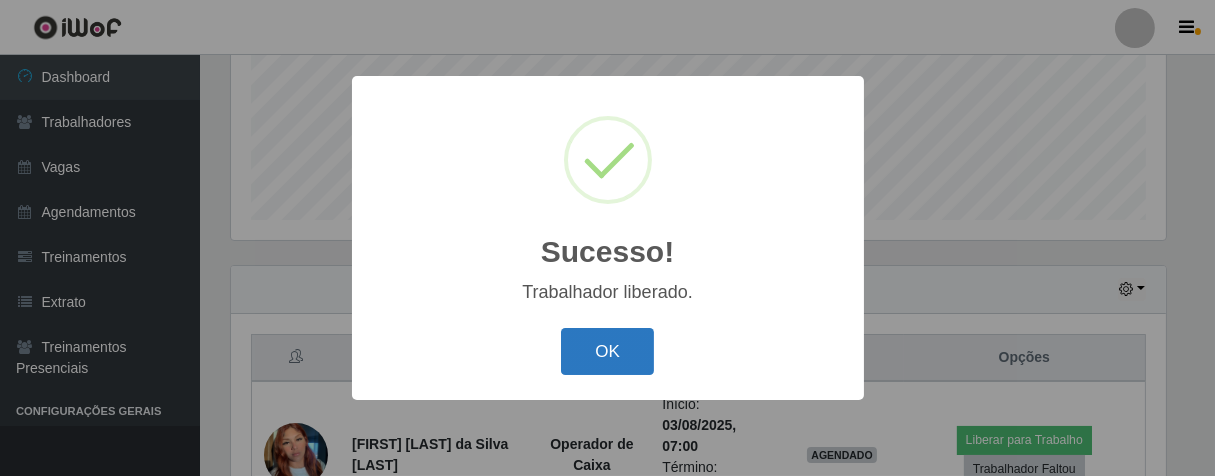 click on "OK" at bounding box center (607, 351) 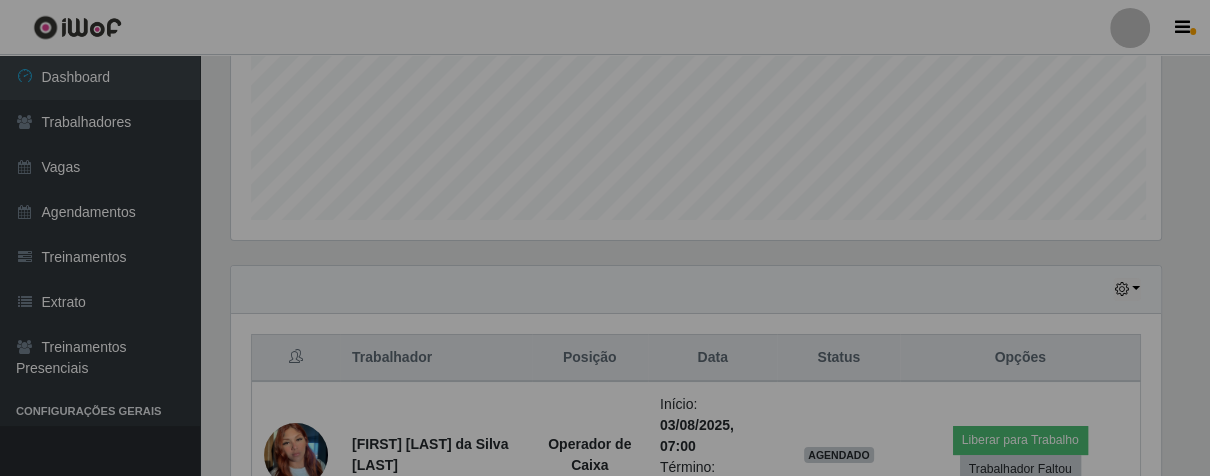 scroll, scrollTop: 717, scrollLeft: 0, axis: vertical 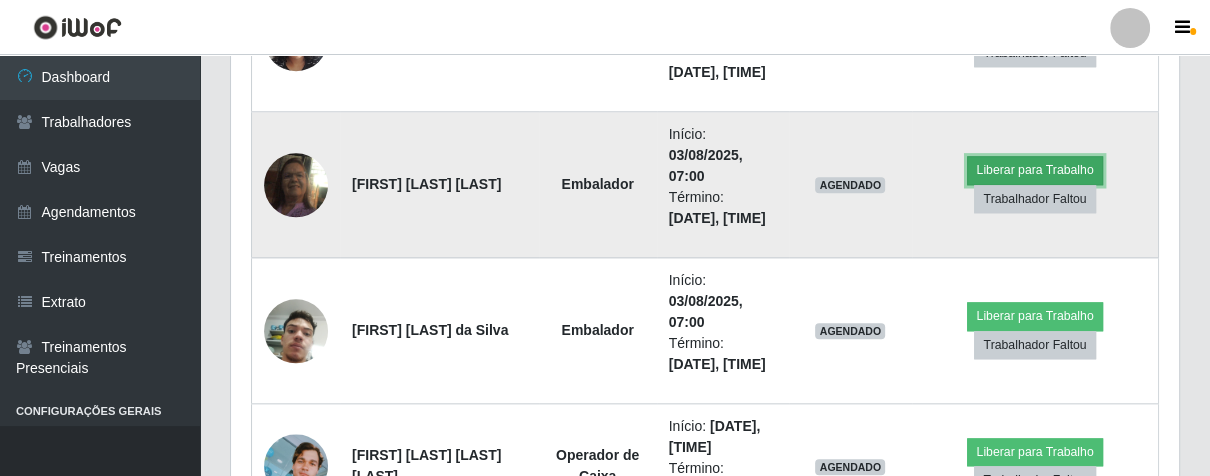 click on "Liberar para Trabalho" at bounding box center (1034, 170) 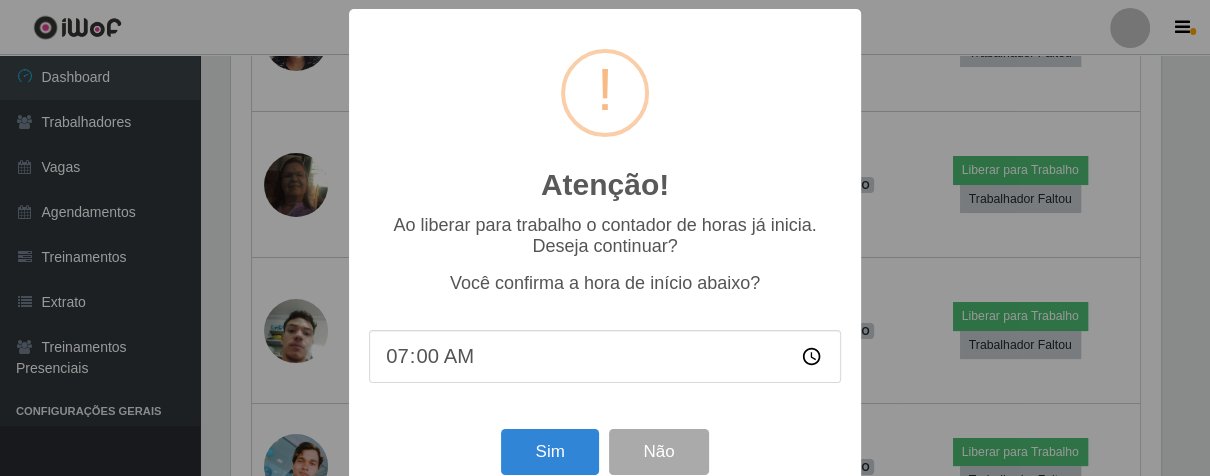 scroll, scrollTop: 999584, scrollLeft: 999064, axis: both 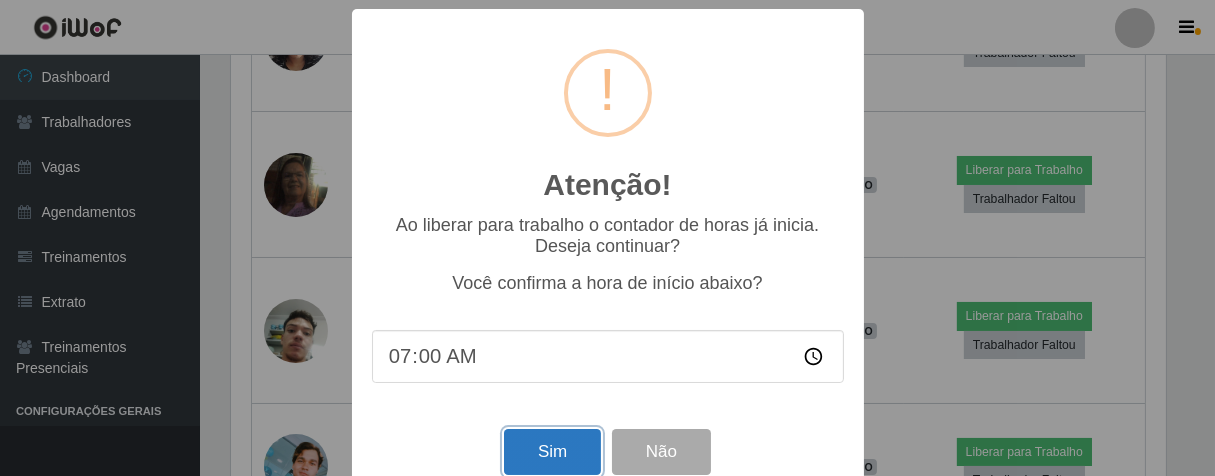 click on "Sim" at bounding box center [552, 452] 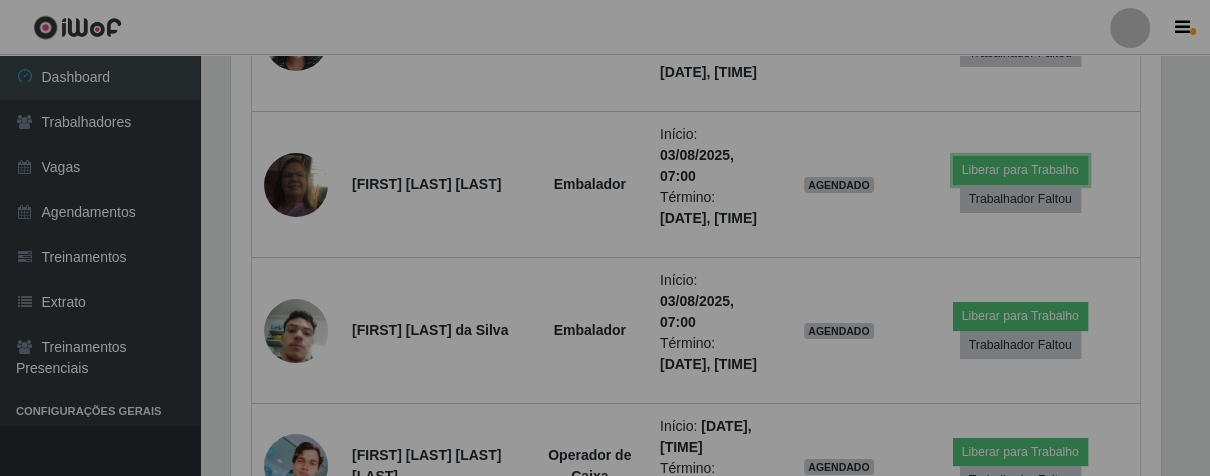 scroll, scrollTop: 999584, scrollLeft: 999051, axis: both 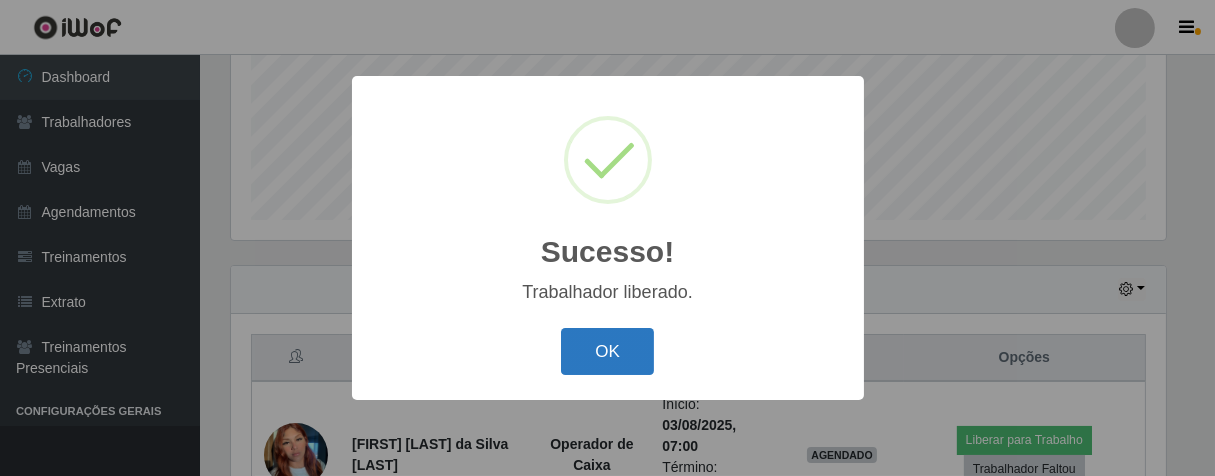 click on "OK" at bounding box center (607, 351) 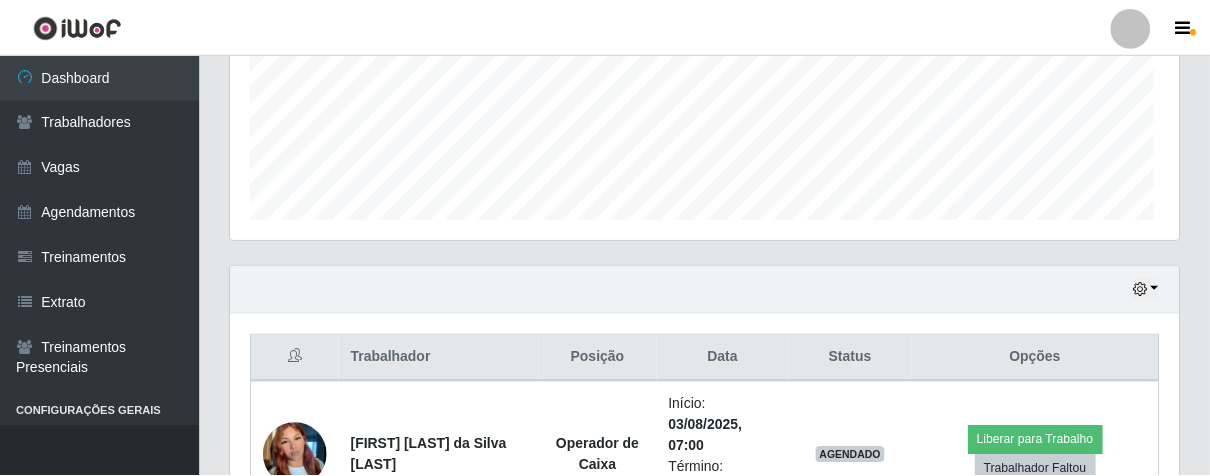 scroll, scrollTop: 606, scrollLeft: 0, axis: vertical 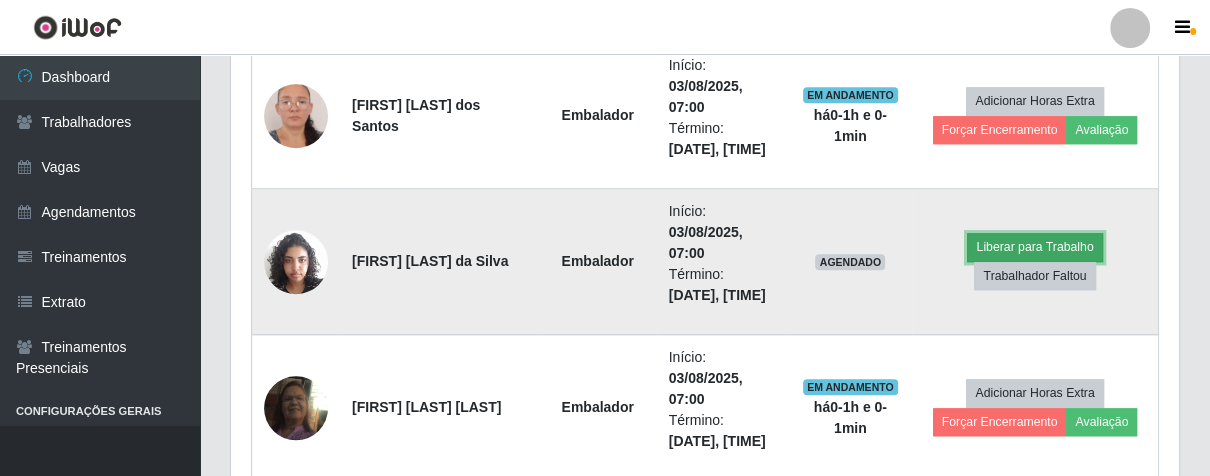 click on "Liberar para Trabalho" at bounding box center [1034, 247] 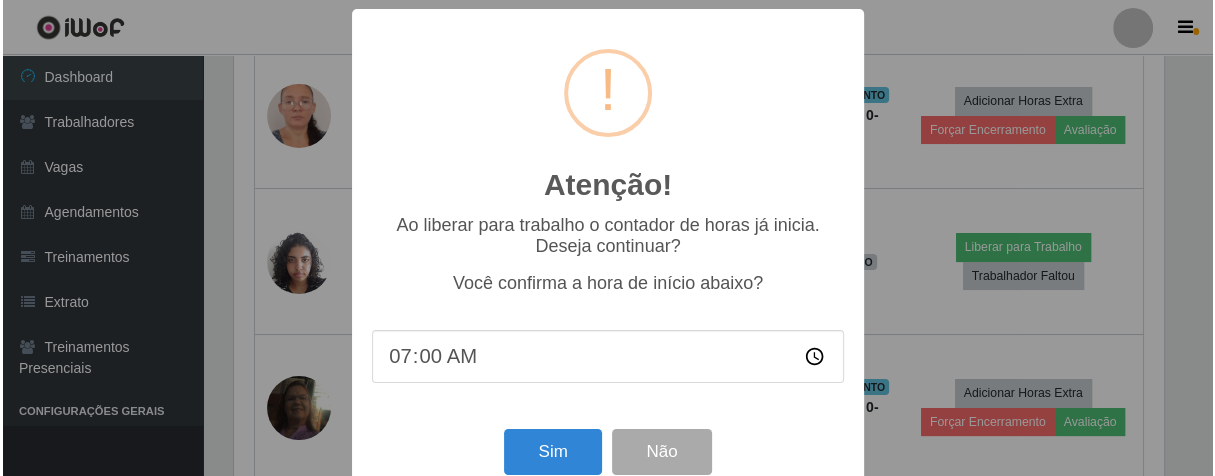 scroll, scrollTop: 999584, scrollLeft: 999064, axis: both 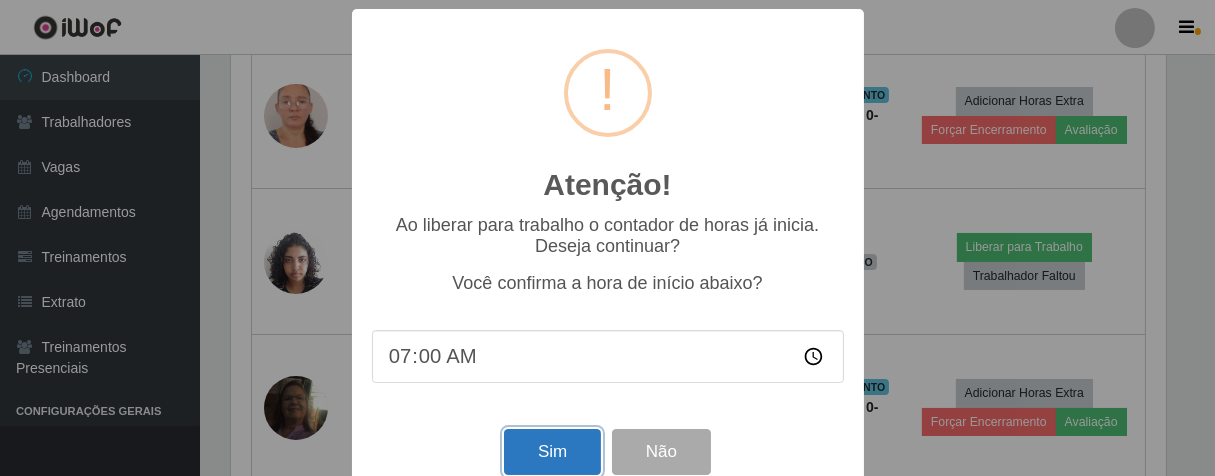 click on "Sim" at bounding box center [552, 452] 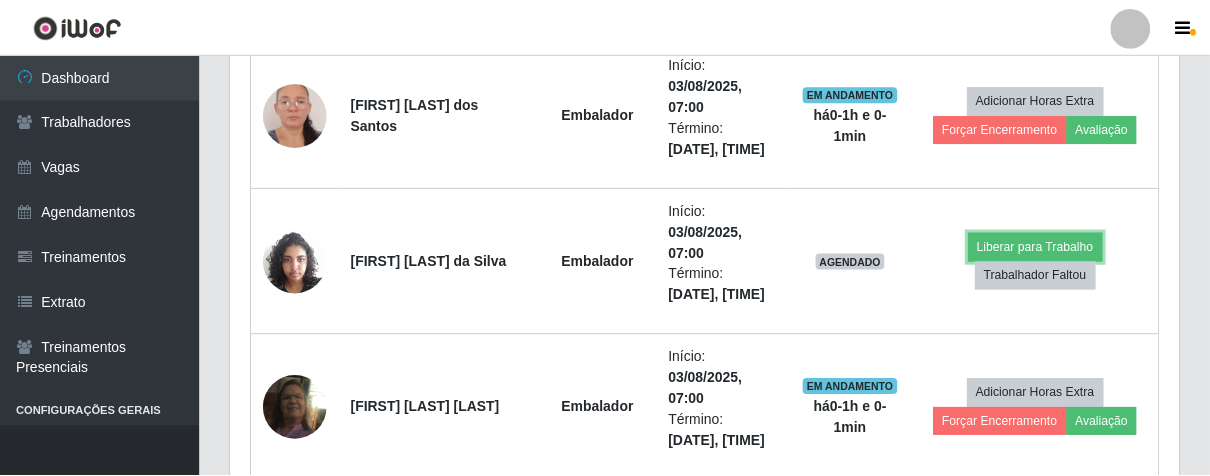 scroll, scrollTop: 999584, scrollLeft: 999051, axis: both 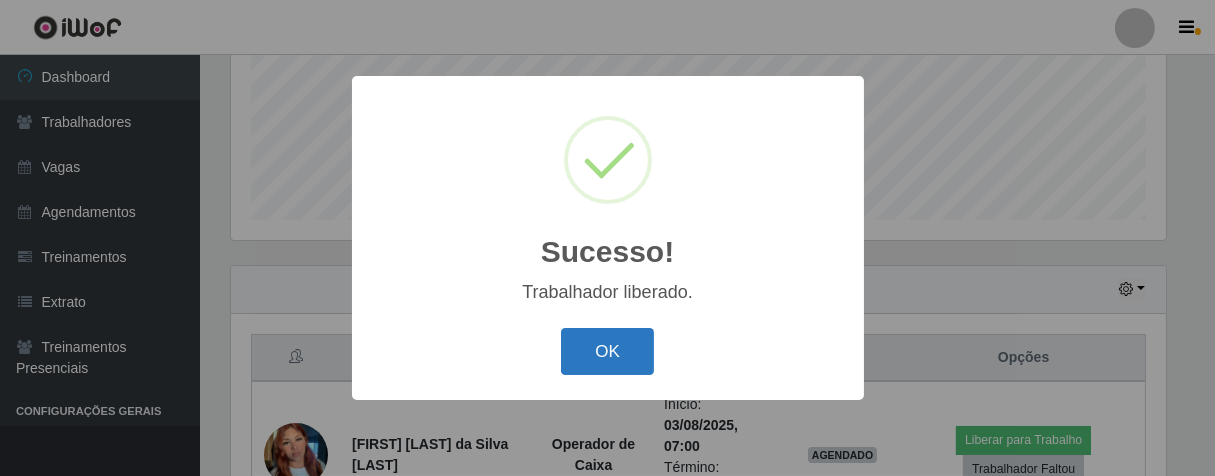 click on "OK" at bounding box center [607, 351] 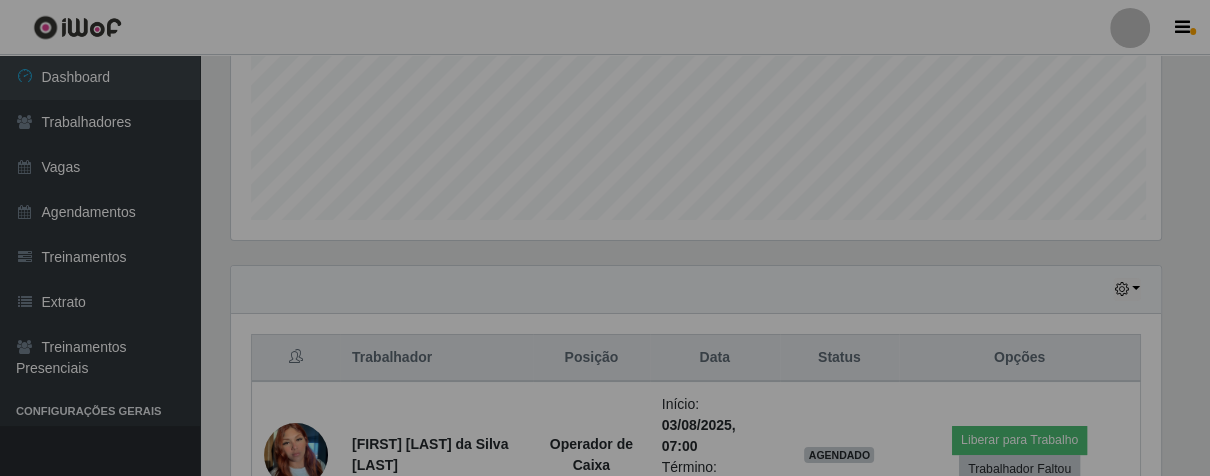 scroll, scrollTop: 717, scrollLeft: 0, axis: vertical 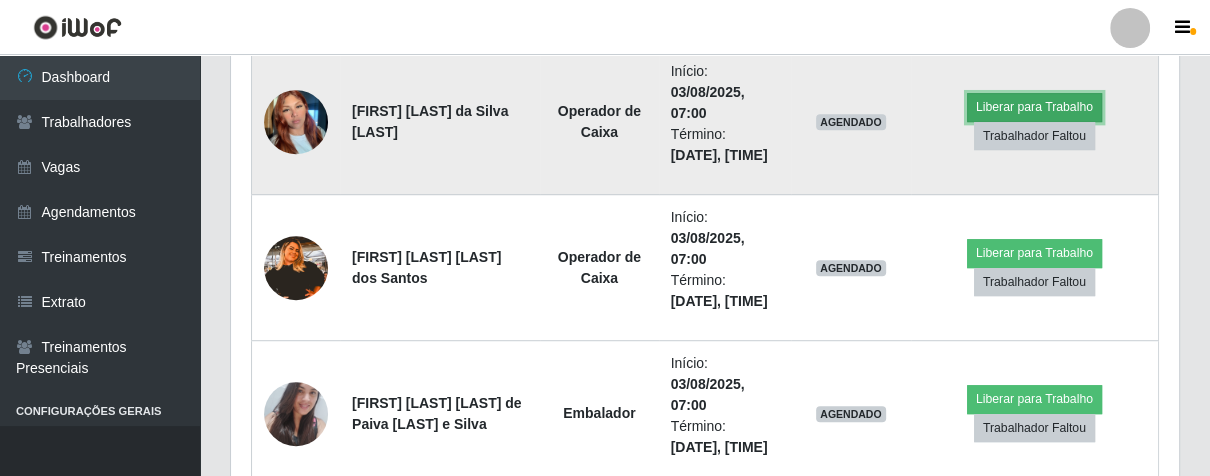 click on "Liberar para Trabalho" at bounding box center [1034, 107] 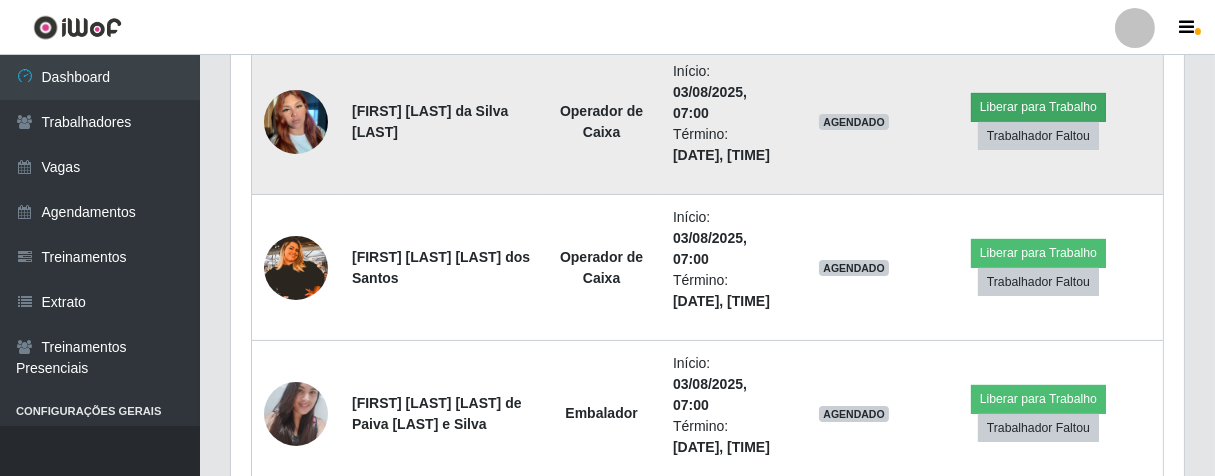 scroll, scrollTop: 999584, scrollLeft: 999064, axis: both 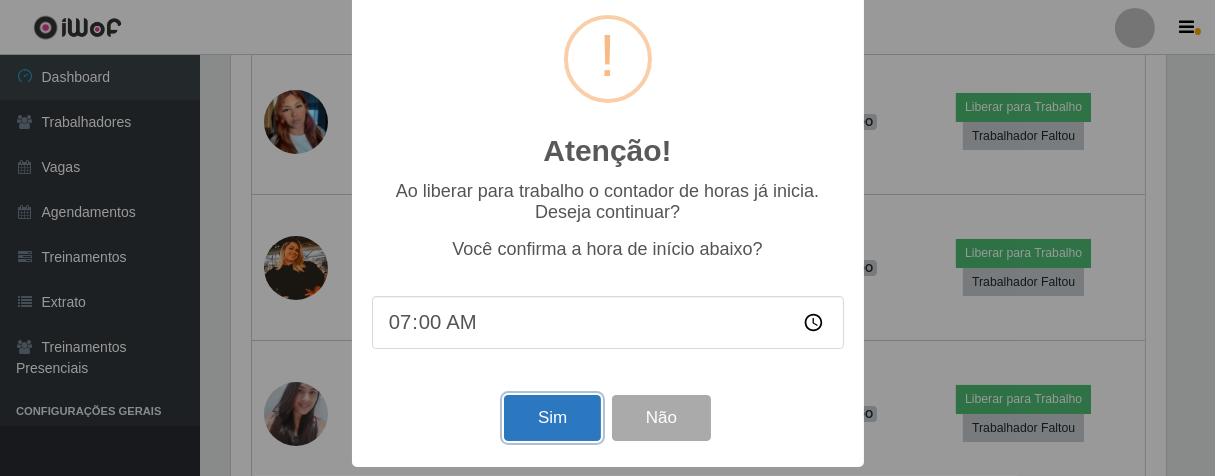 click on "Sim" at bounding box center (552, 418) 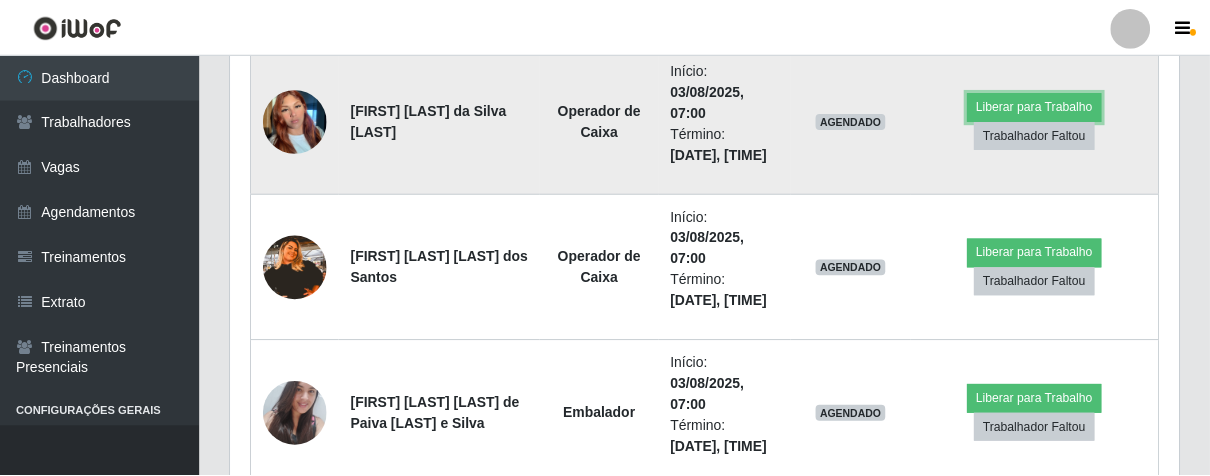 scroll, scrollTop: 999584, scrollLeft: 999051, axis: both 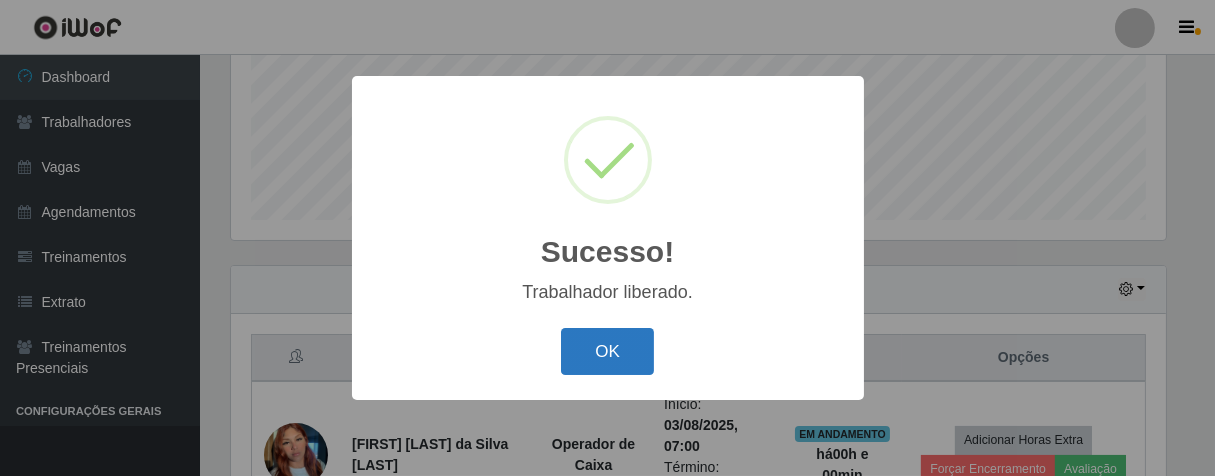 click on "OK" at bounding box center (607, 351) 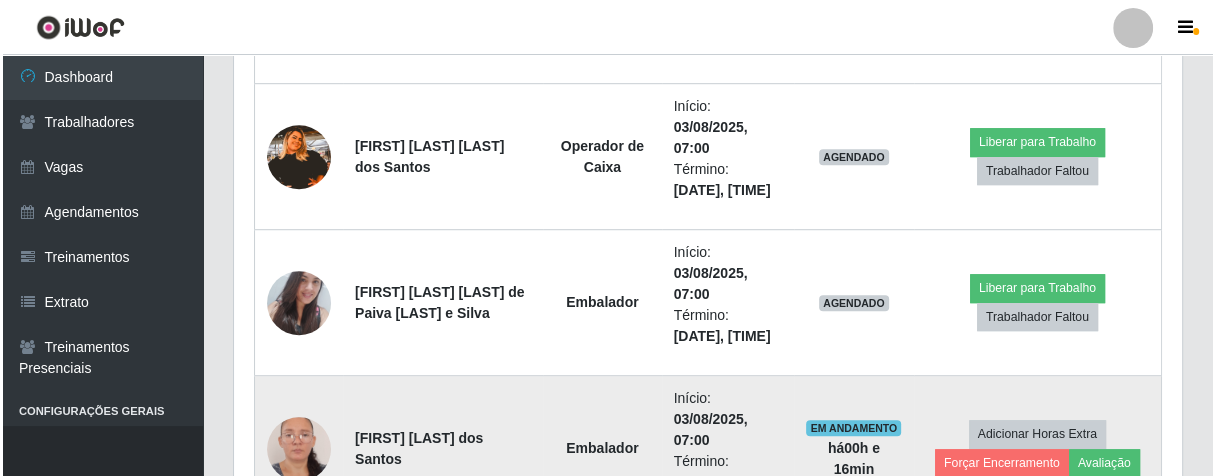 scroll, scrollTop: 1050, scrollLeft: 0, axis: vertical 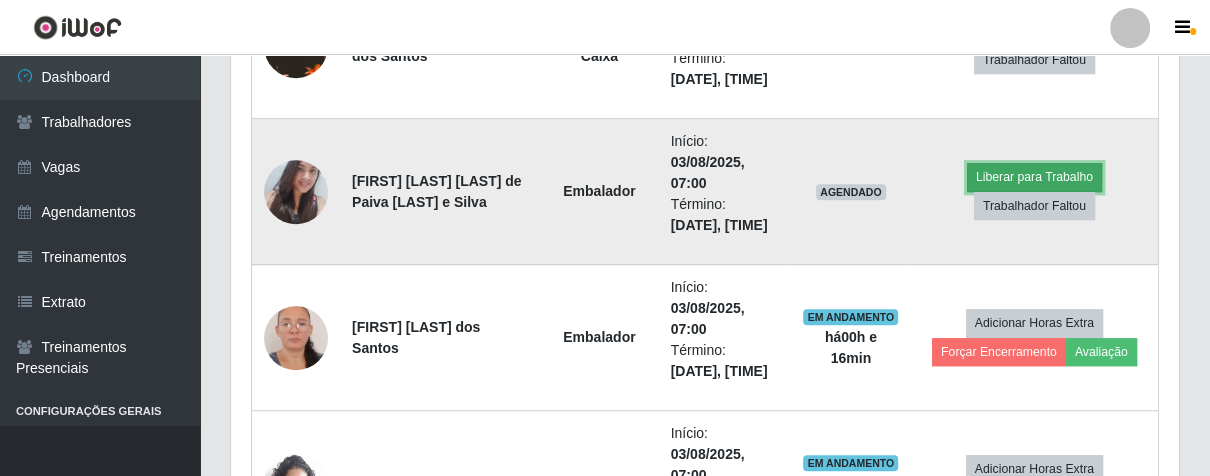 click on "Liberar para Trabalho" at bounding box center [1034, 177] 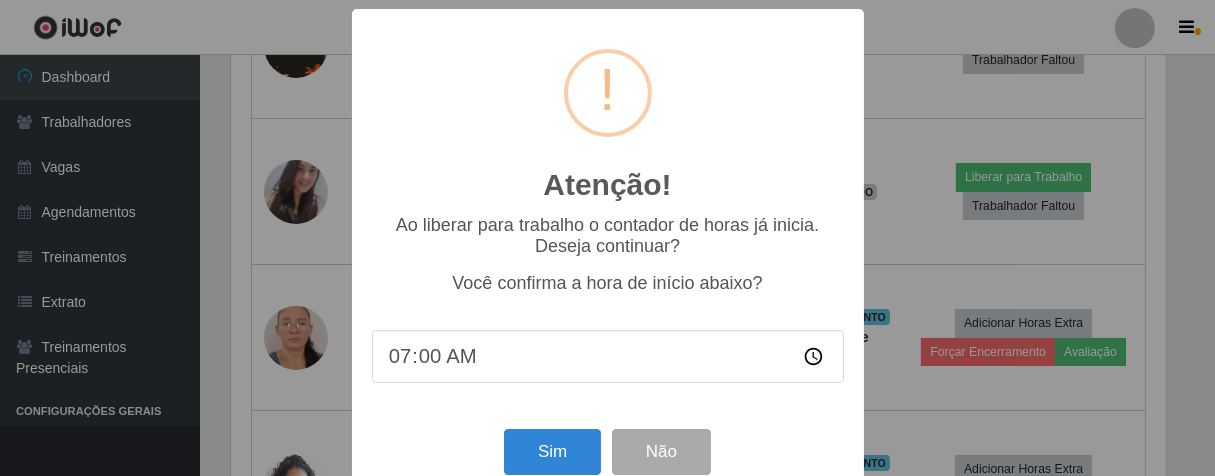 scroll, scrollTop: 999584, scrollLeft: 999064, axis: both 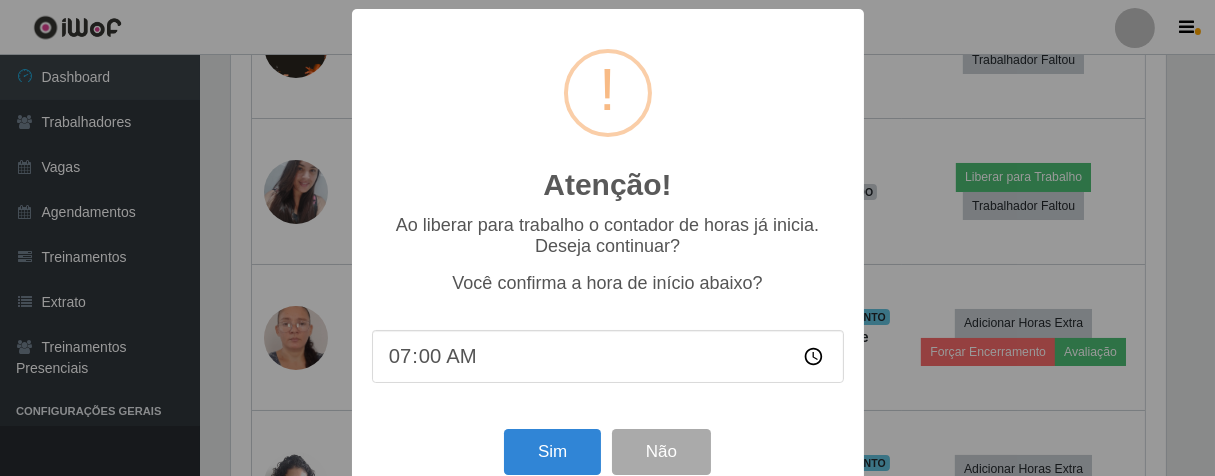click on "07:00" at bounding box center (608, 356) 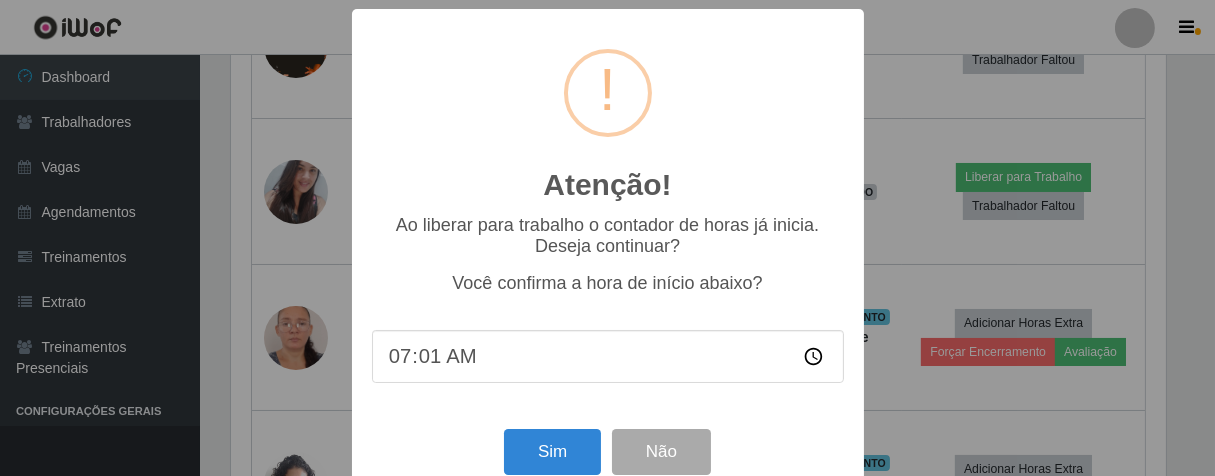 type on "07:15" 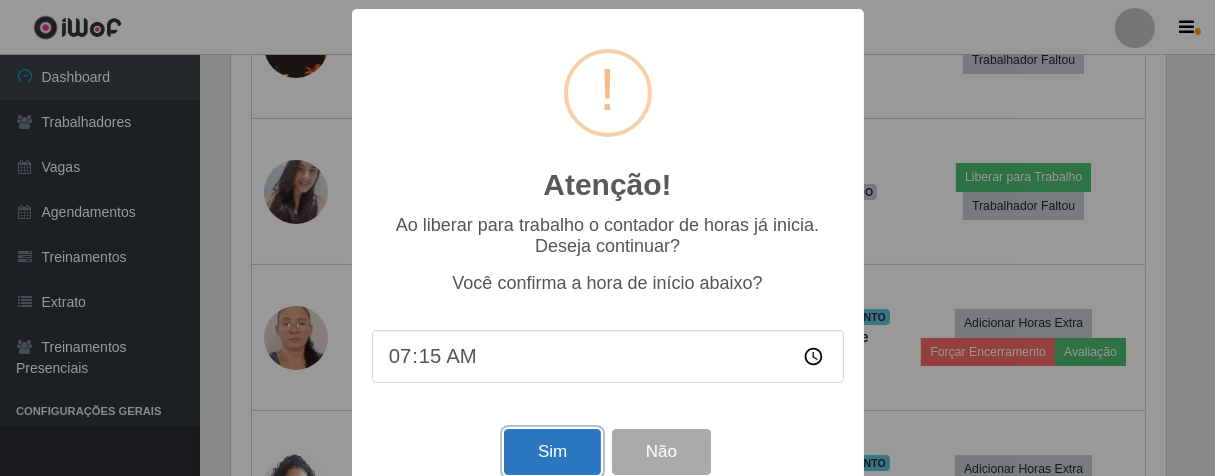 click on "Sim" at bounding box center [552, 452] 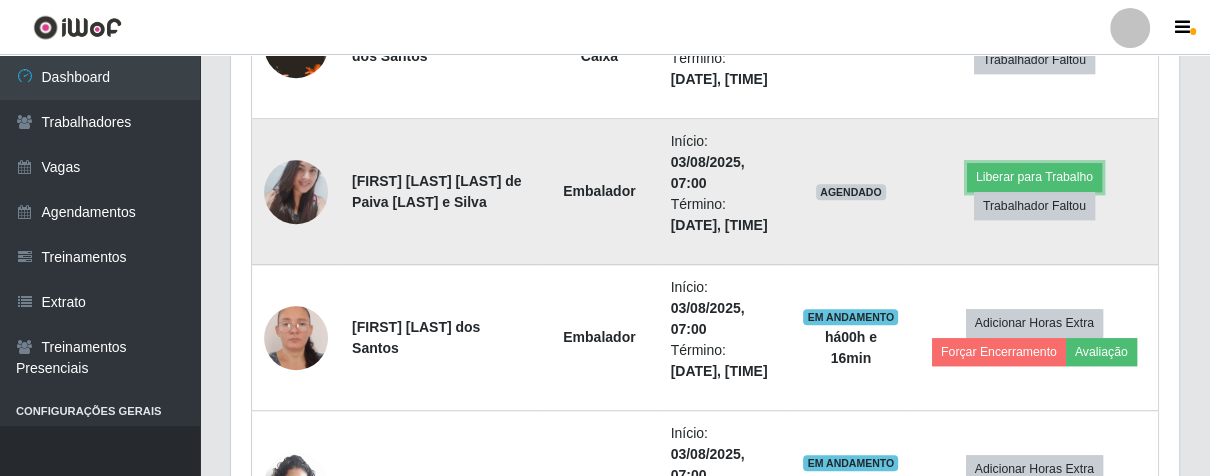 scroll, scrollTop: 999584, scrollLeft: 999051, axis: both 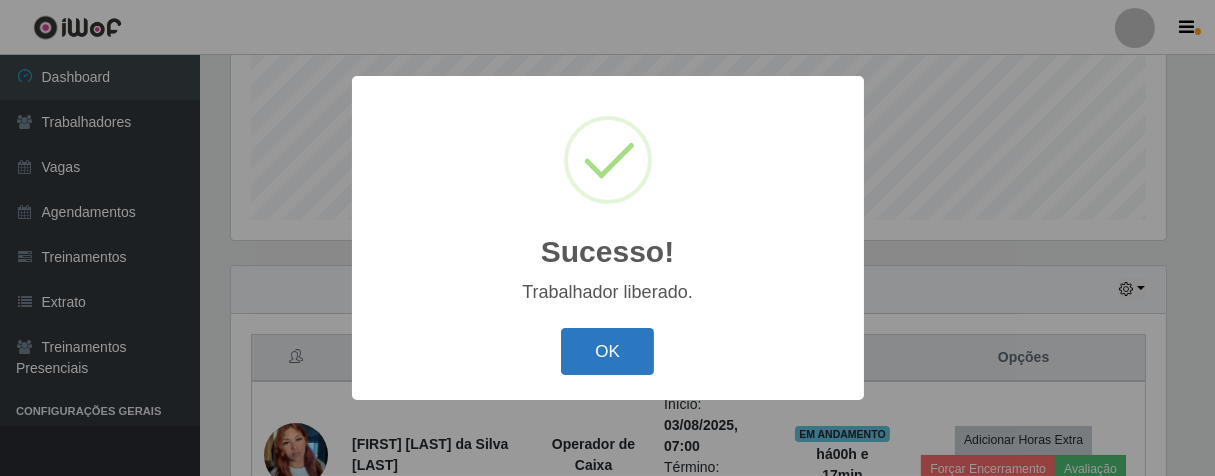 click on "OK" at bounding box center [607, 351] 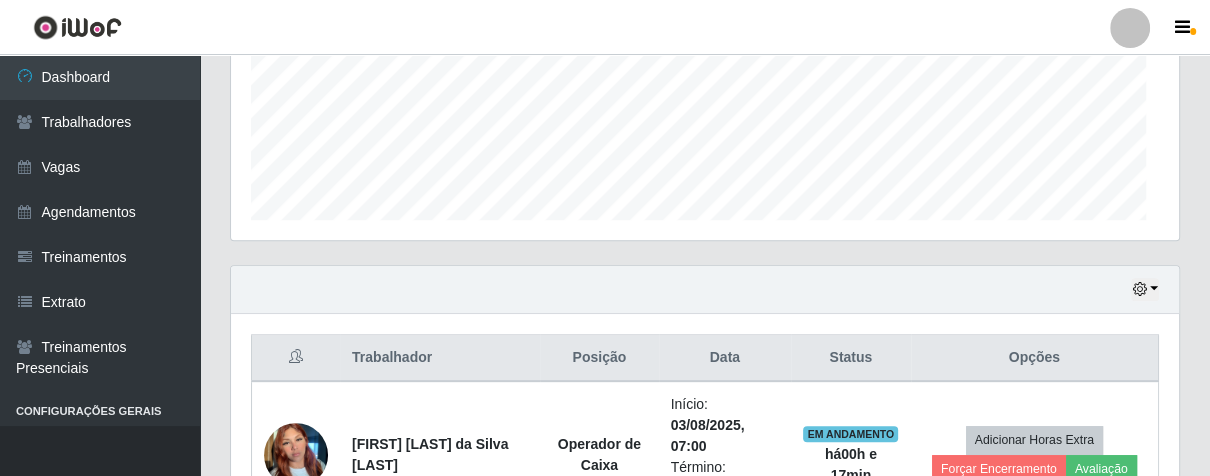 scroll, scrollTop: 999584, scrollLeft: 999051, axis: both 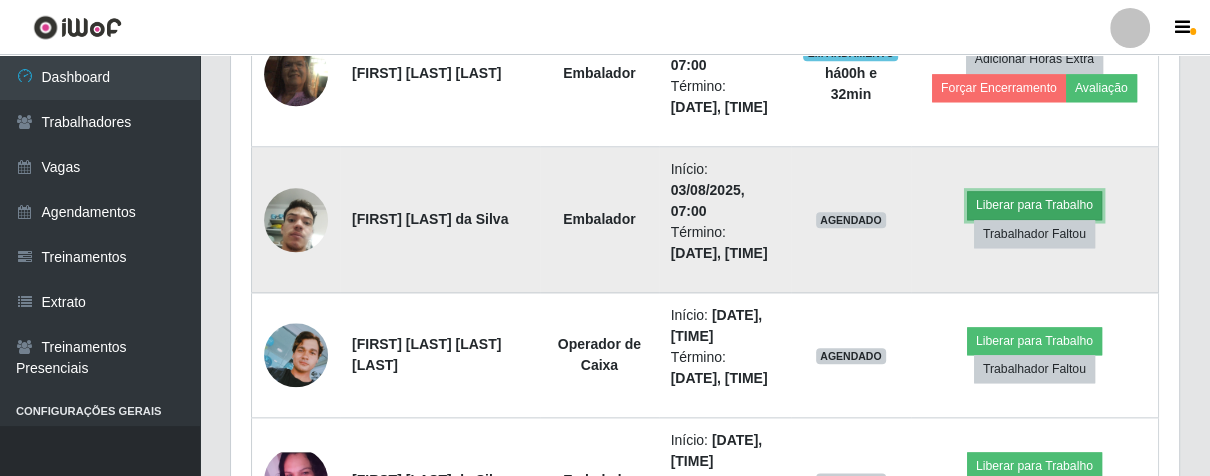 click on "Liberar para Trabalho" at bounding box center (1034, 205) 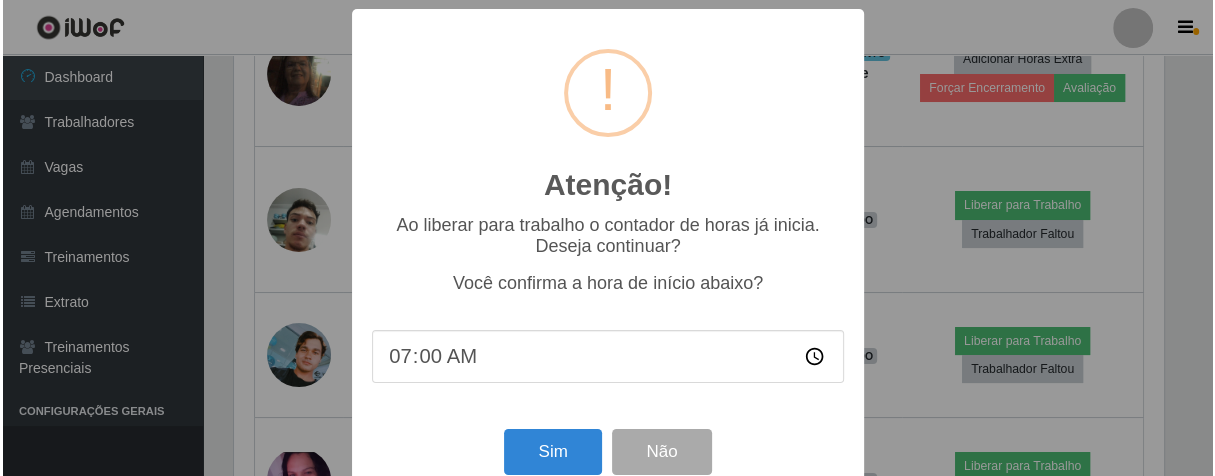 scroll, scrollTop: 999584, scrollLeft: 999064, axis: both 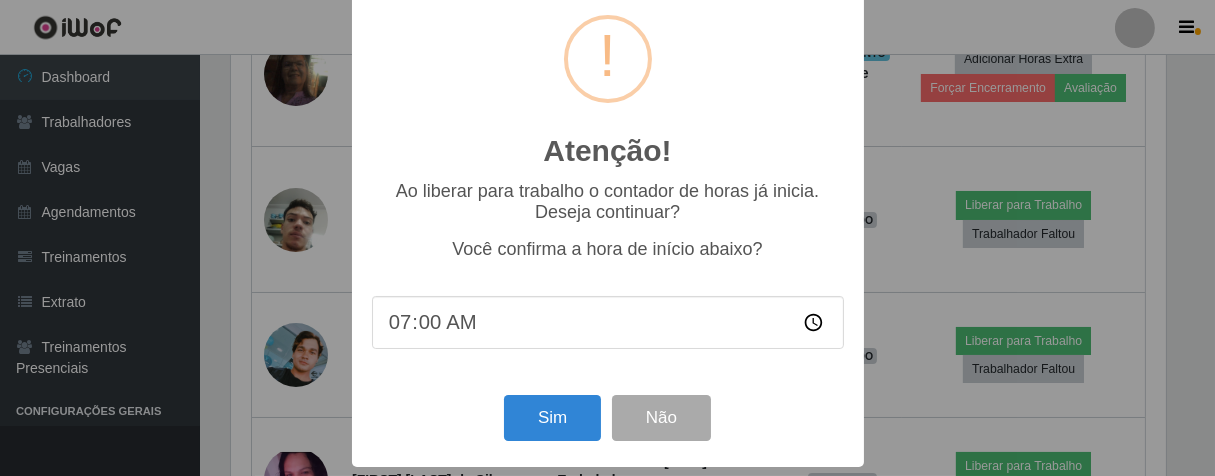 click on "07:00" at bounding box center (608, 322) 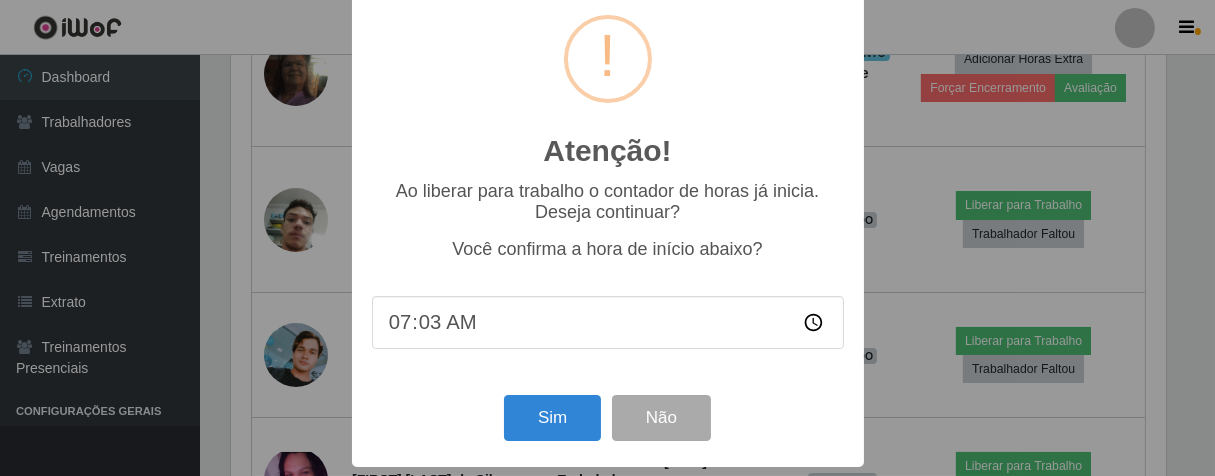 type on "07:30" 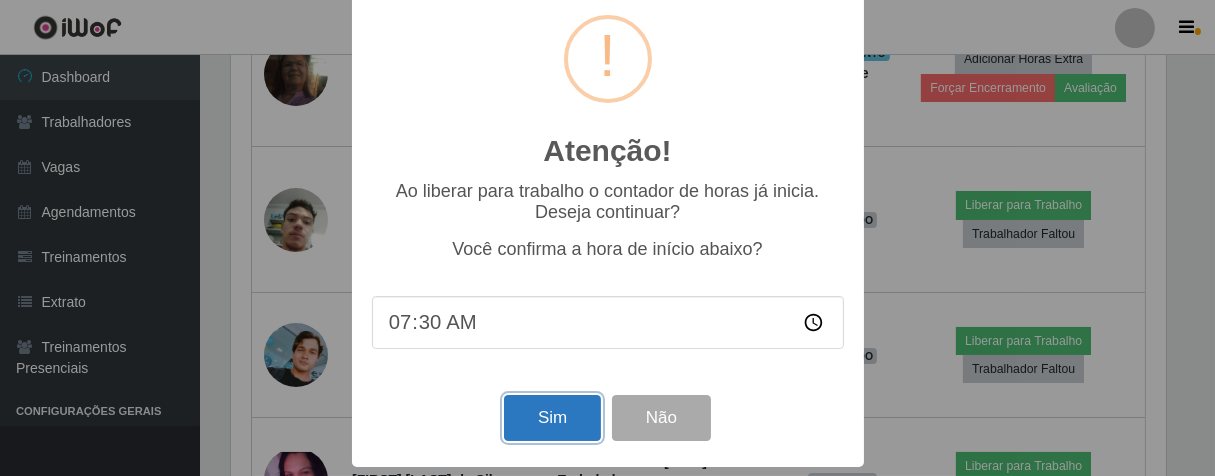 click on "Sim" at bounding box center [552, 418] 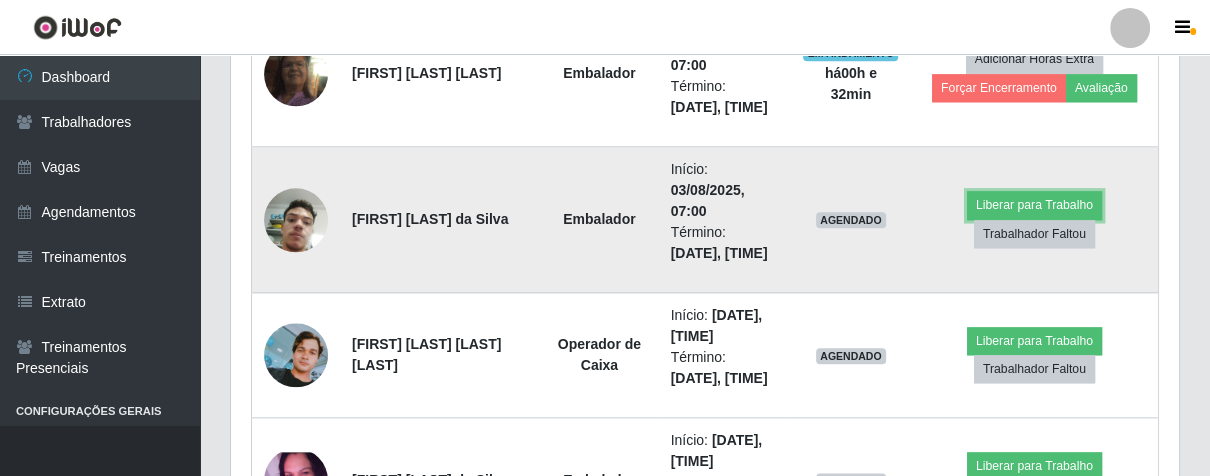 scroll, scrollTop: 999584, scrollLeft: 999051, axis: both 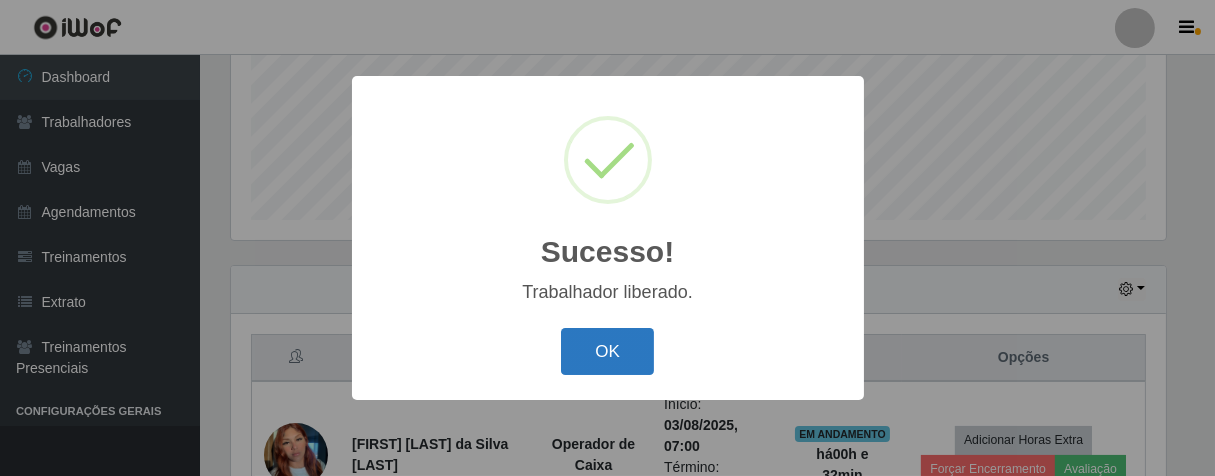click on "OK" at bounding box center [607, 351] 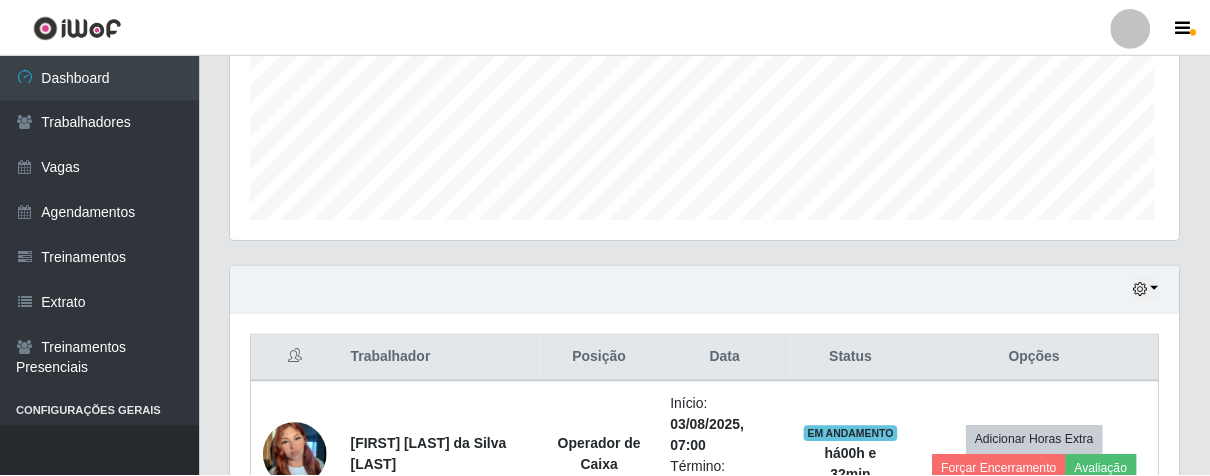 scroll, scrollTop: 828, scrollLeft: 0, axis: vertical 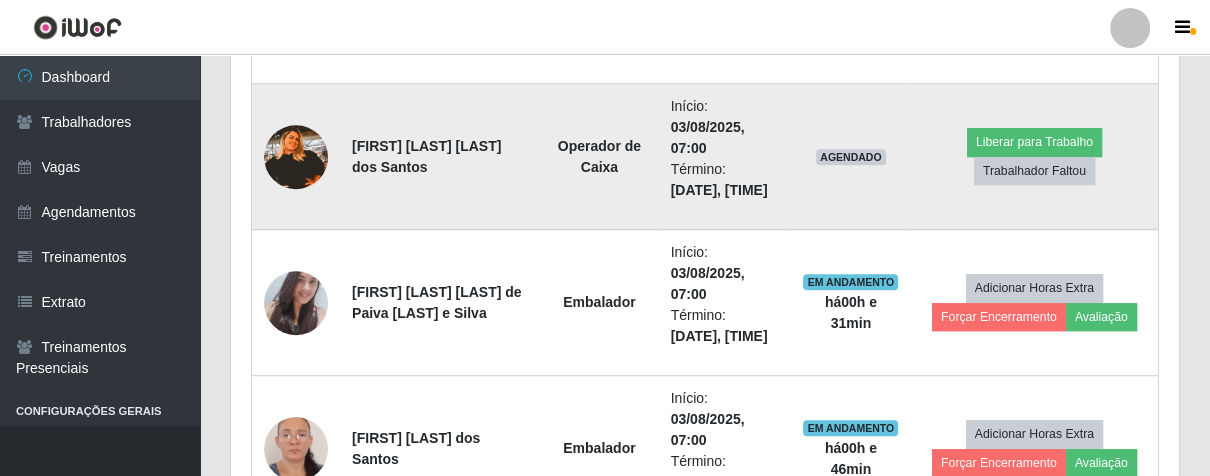 click at bounding box center (296, 157) 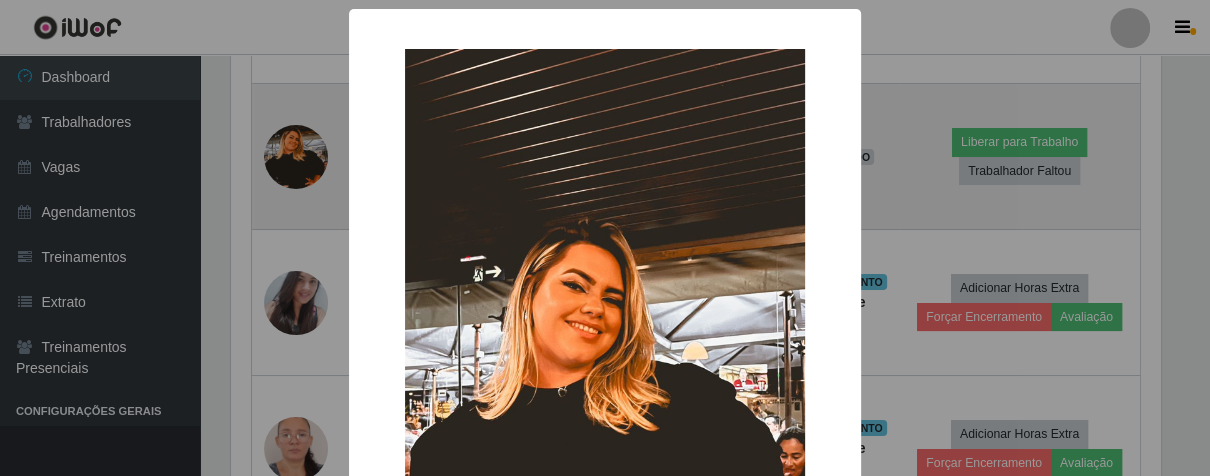 scroll, scrollTop: 999584, scrollLeft: 999064, axis: both 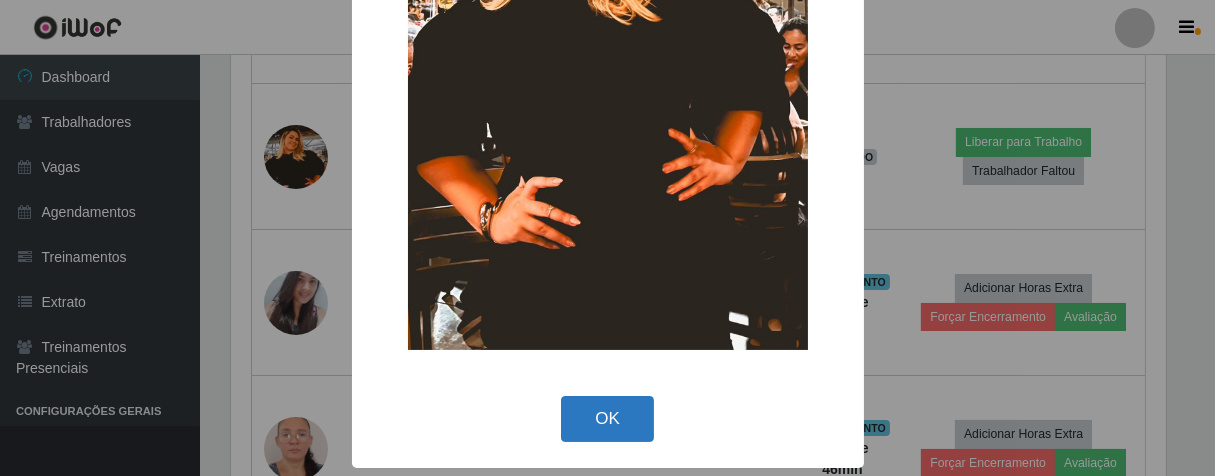 click on "OK" at bounding box center [607, 419] 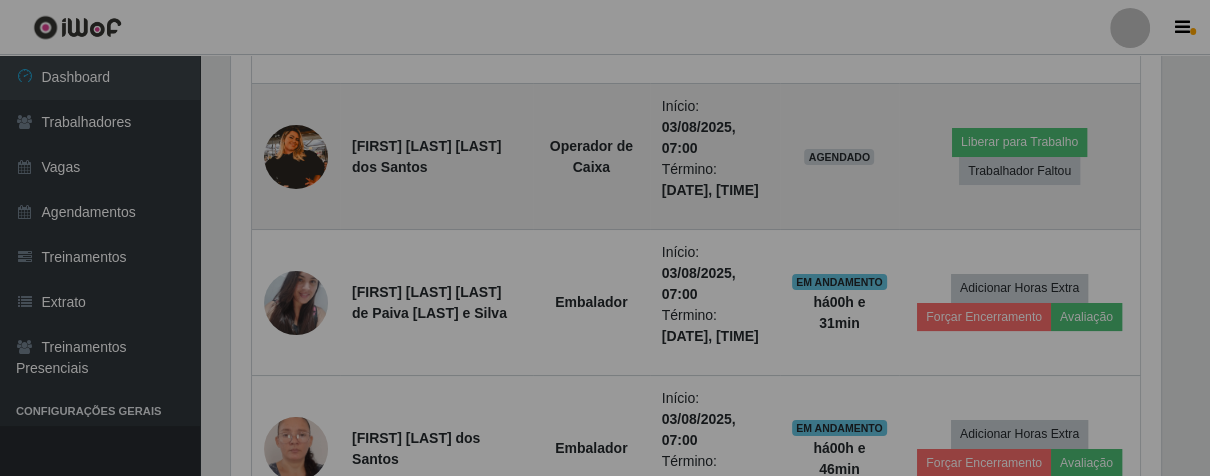 scroll, scrollTop: 999584, scrollLeft: 999051, axis: both 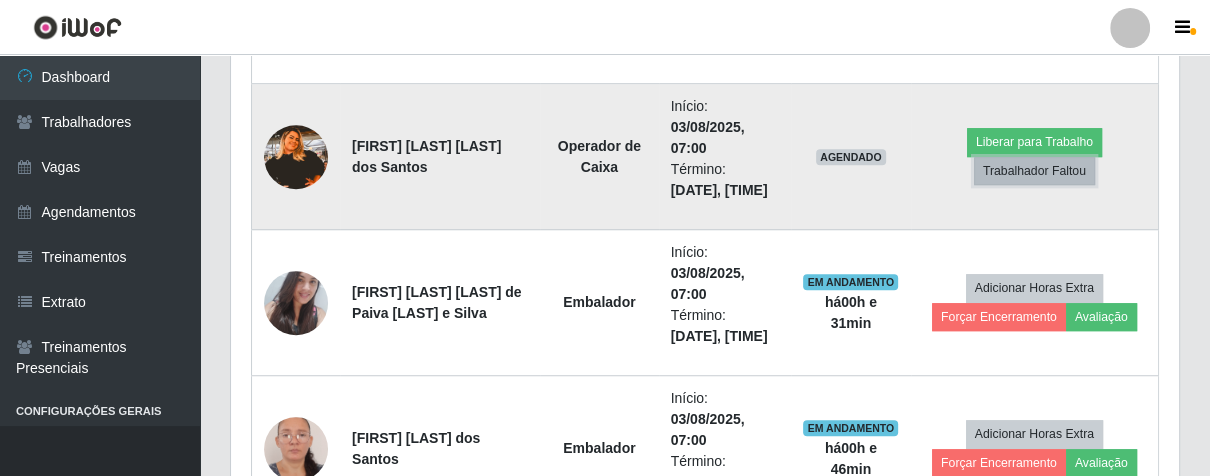 click on "Trabalhador Faltou" at bounding box center [1034, 171] 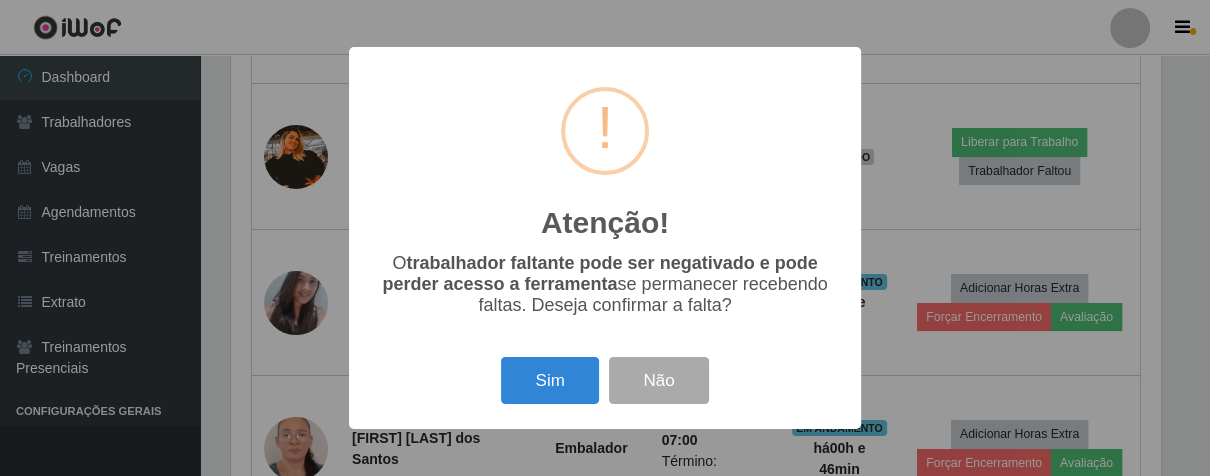 scroll, scrollTop: 999584, scrollLeft: 999064, axis: both 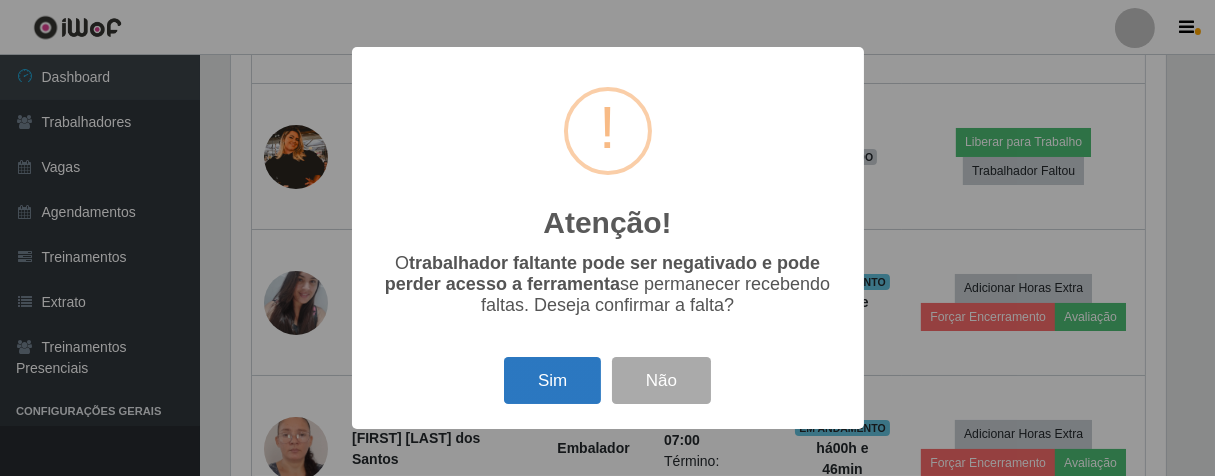 click on "Sim" at bounding box center (552, 380) 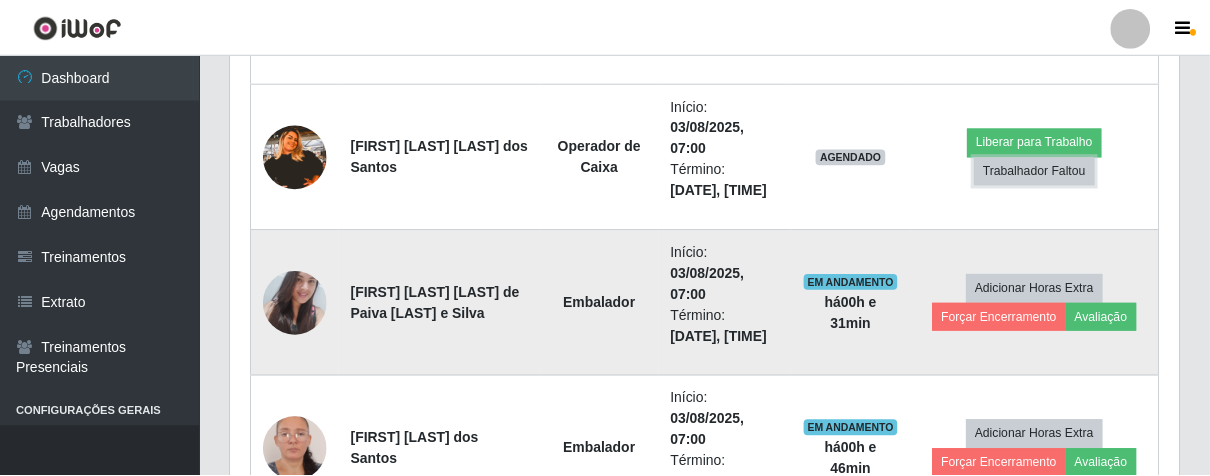 scroll, scrollTop: 999584, scrollLeft: 999051, axis: both 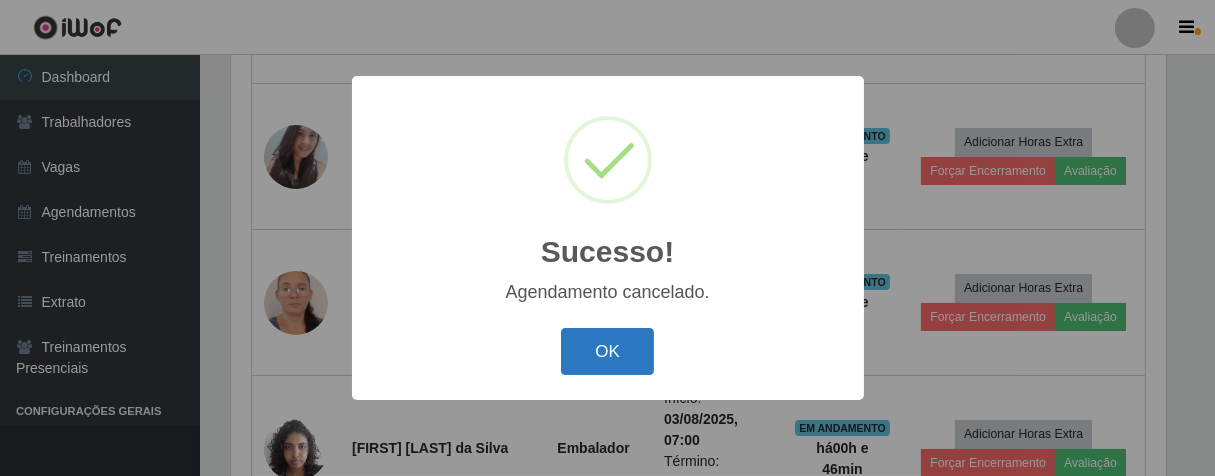 click on "OK" at bounding box center (607, 351) 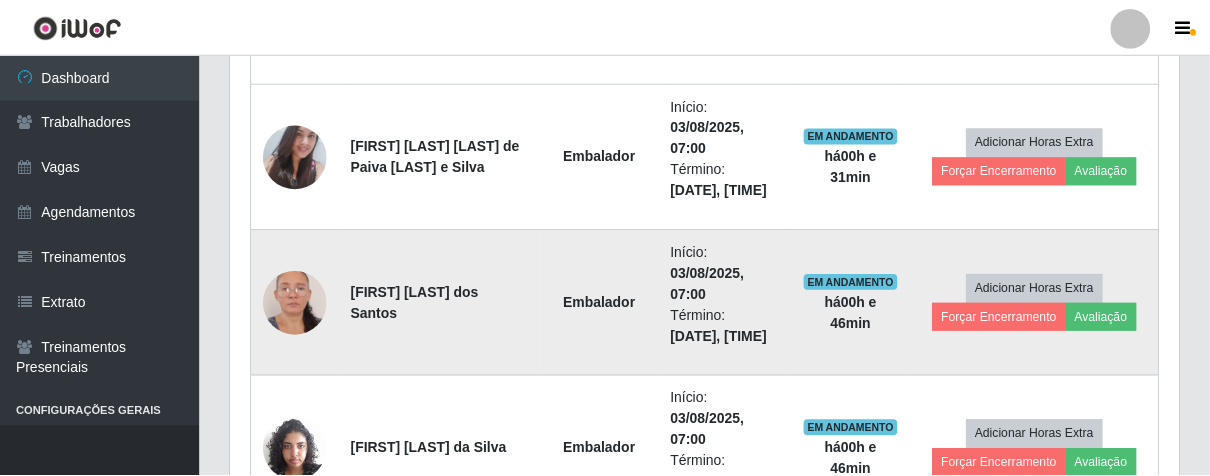scroll, scrollTop: 999584, scrollLeft: 999051, axis: both 